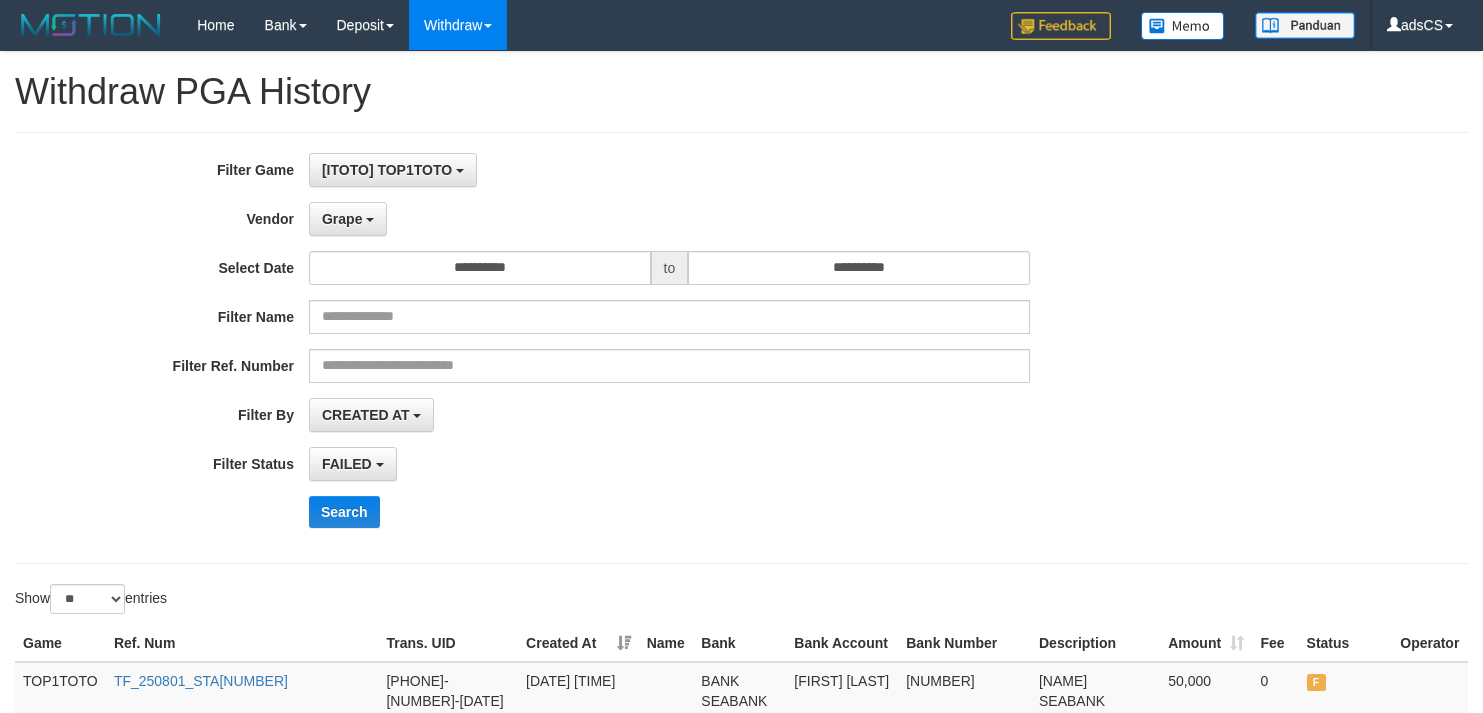 select on "**********" 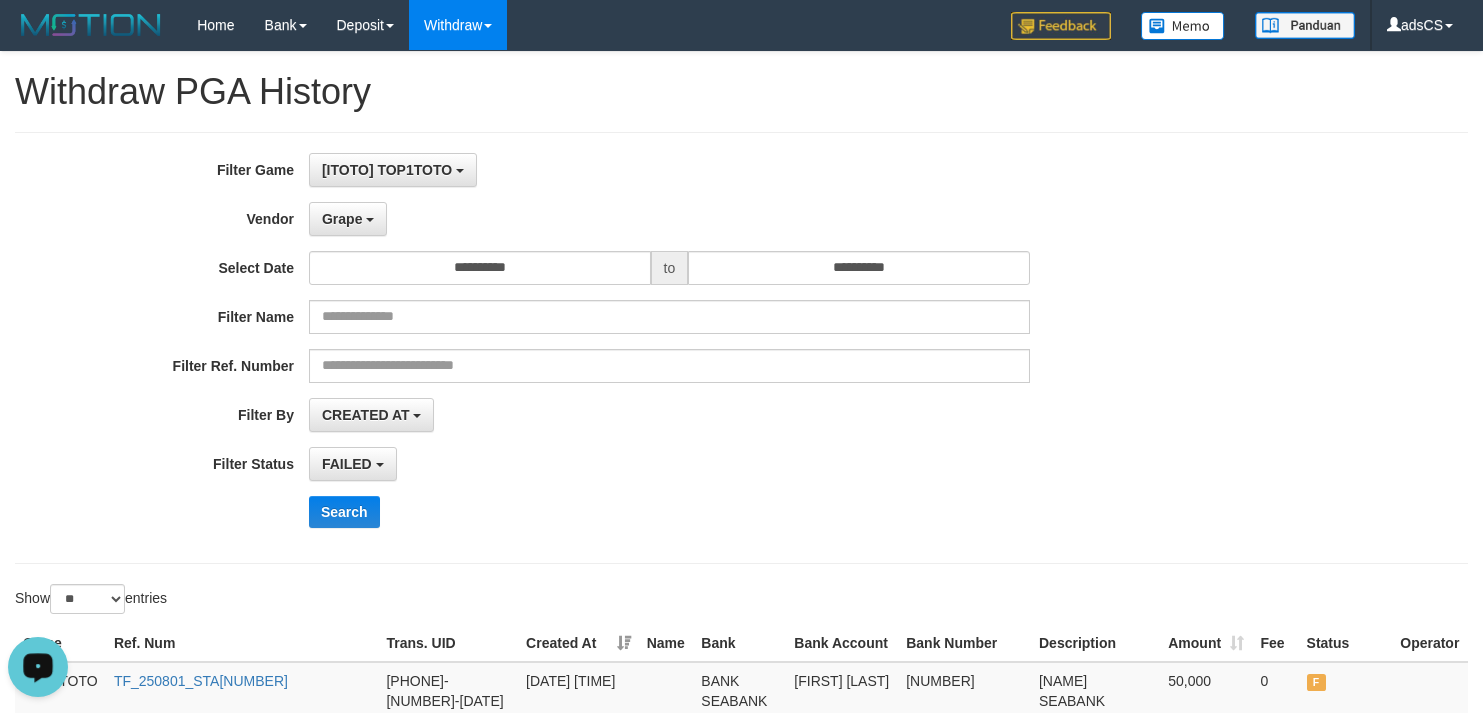 scroll, scrollTop: 18, scrollLeft: 0, axis: vertical 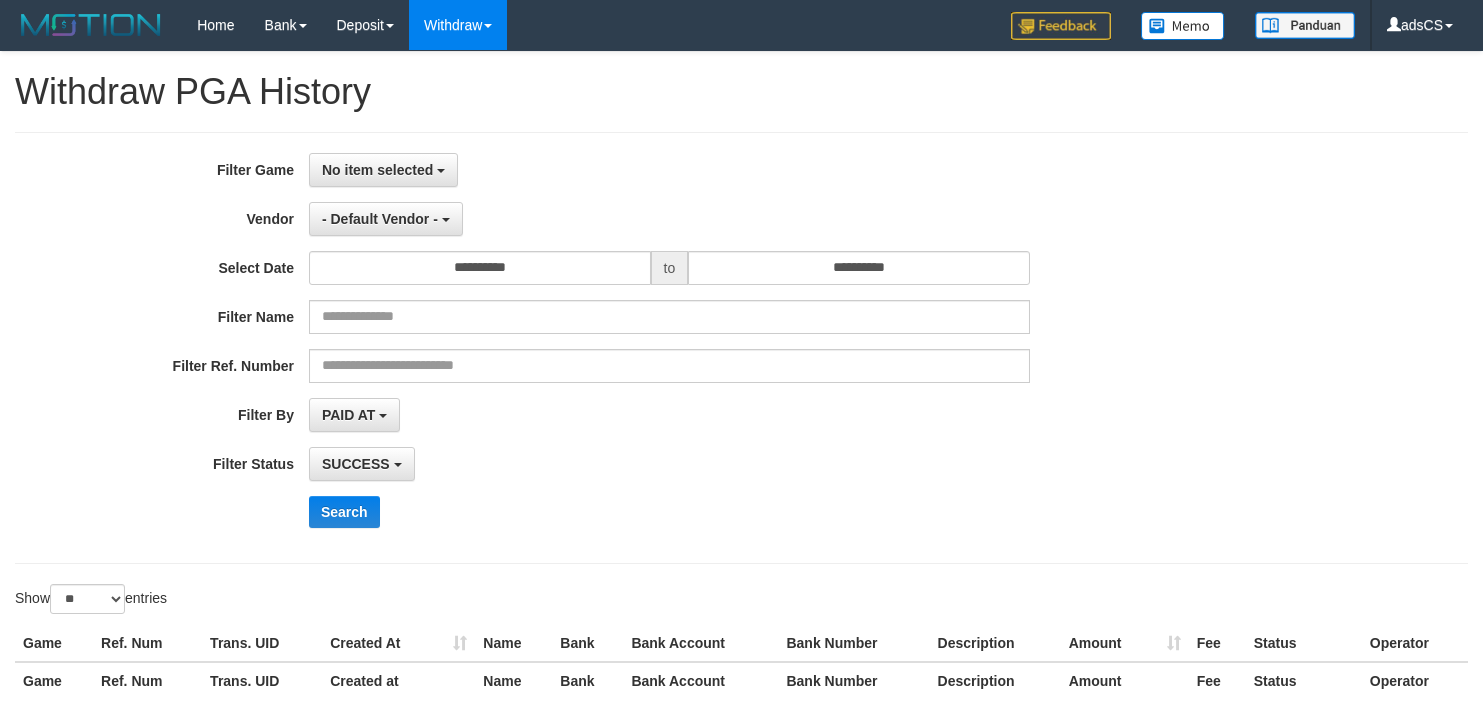 select 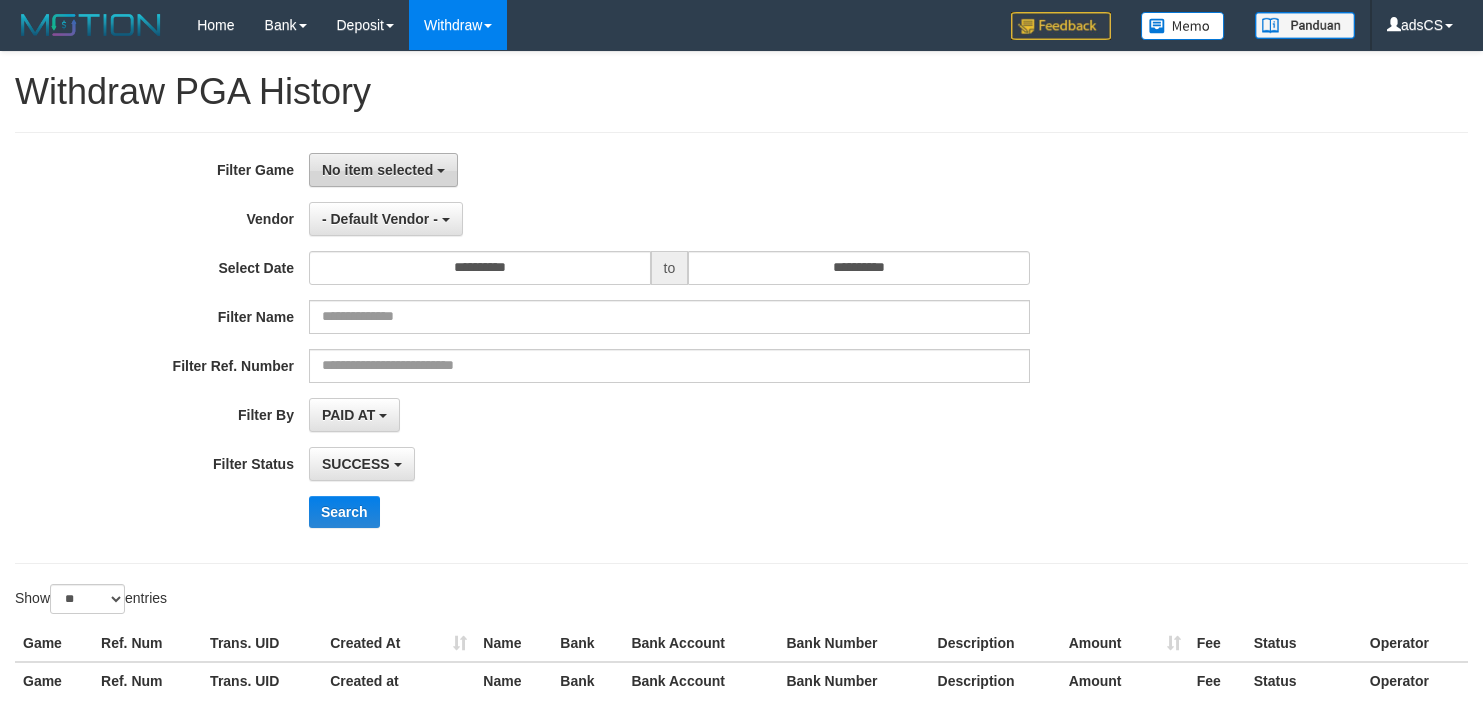 click on "No item selected" at bounding box center (377, 170) 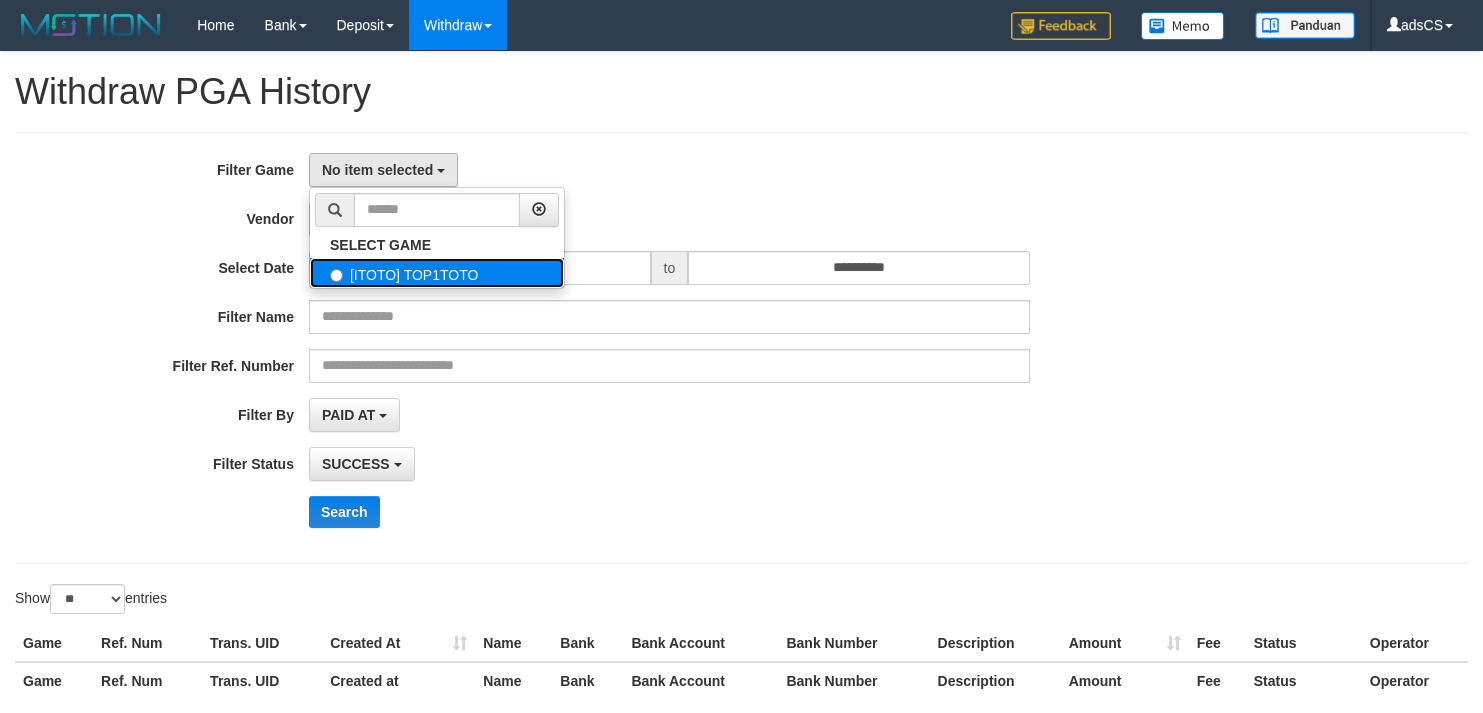 click on "[ITOTO] TOP1TOTO" at bounding box center [437, 273] 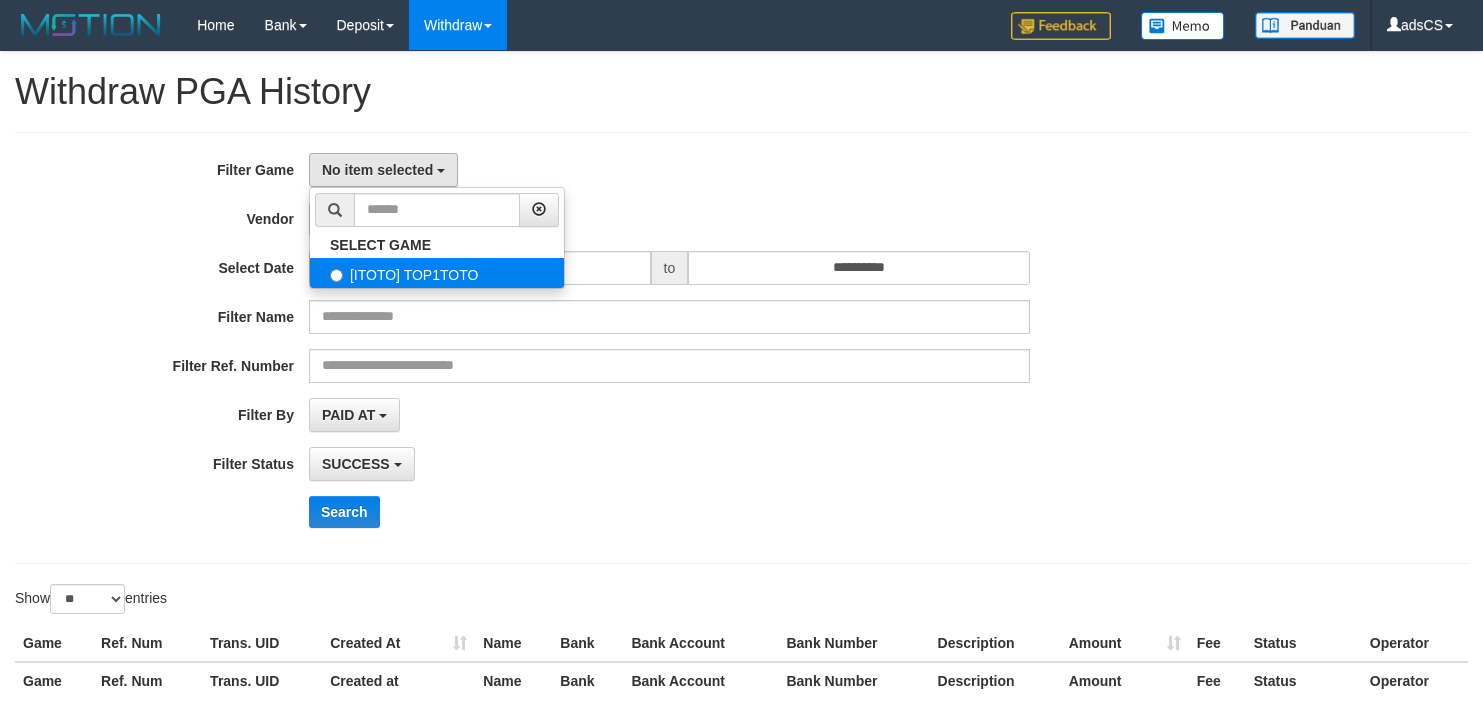select on "***" 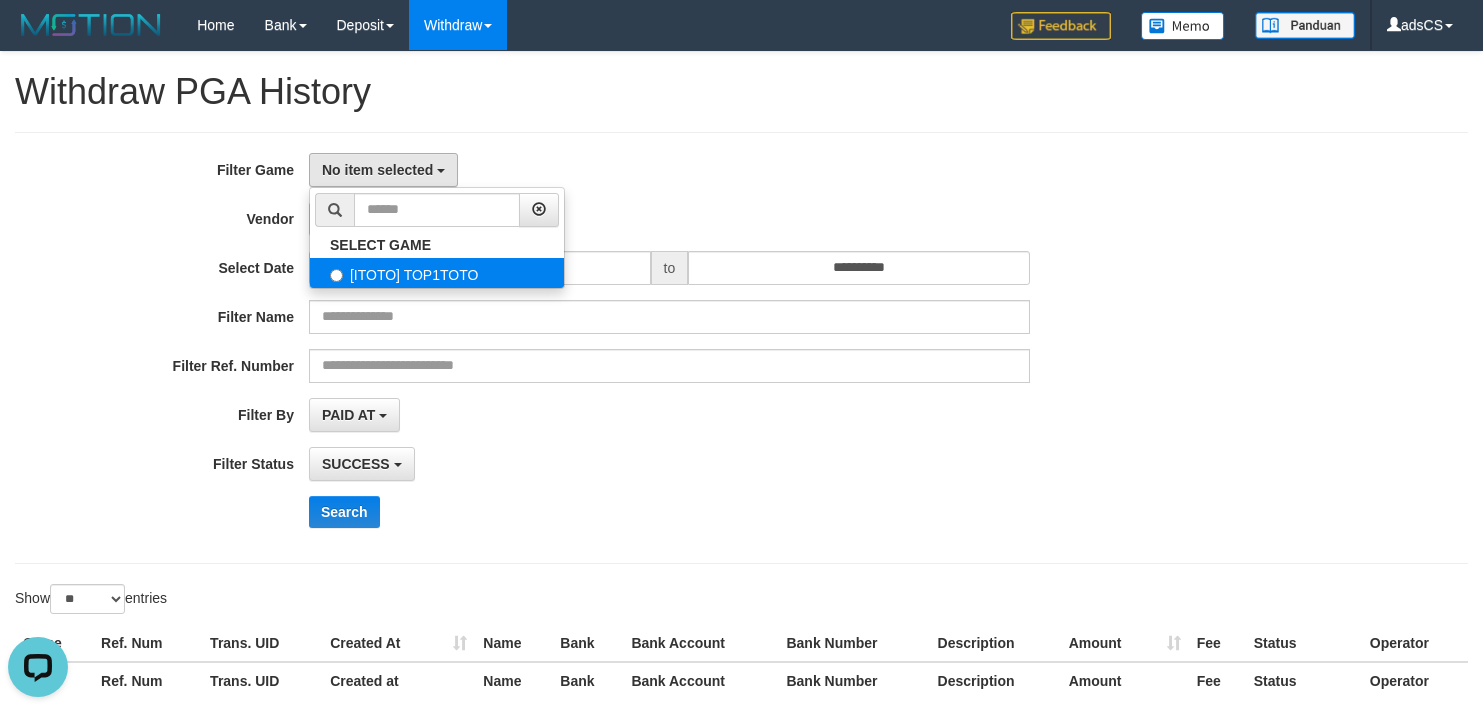 scroll, scrollTop: 0, scrollLeft: 0, axis: both 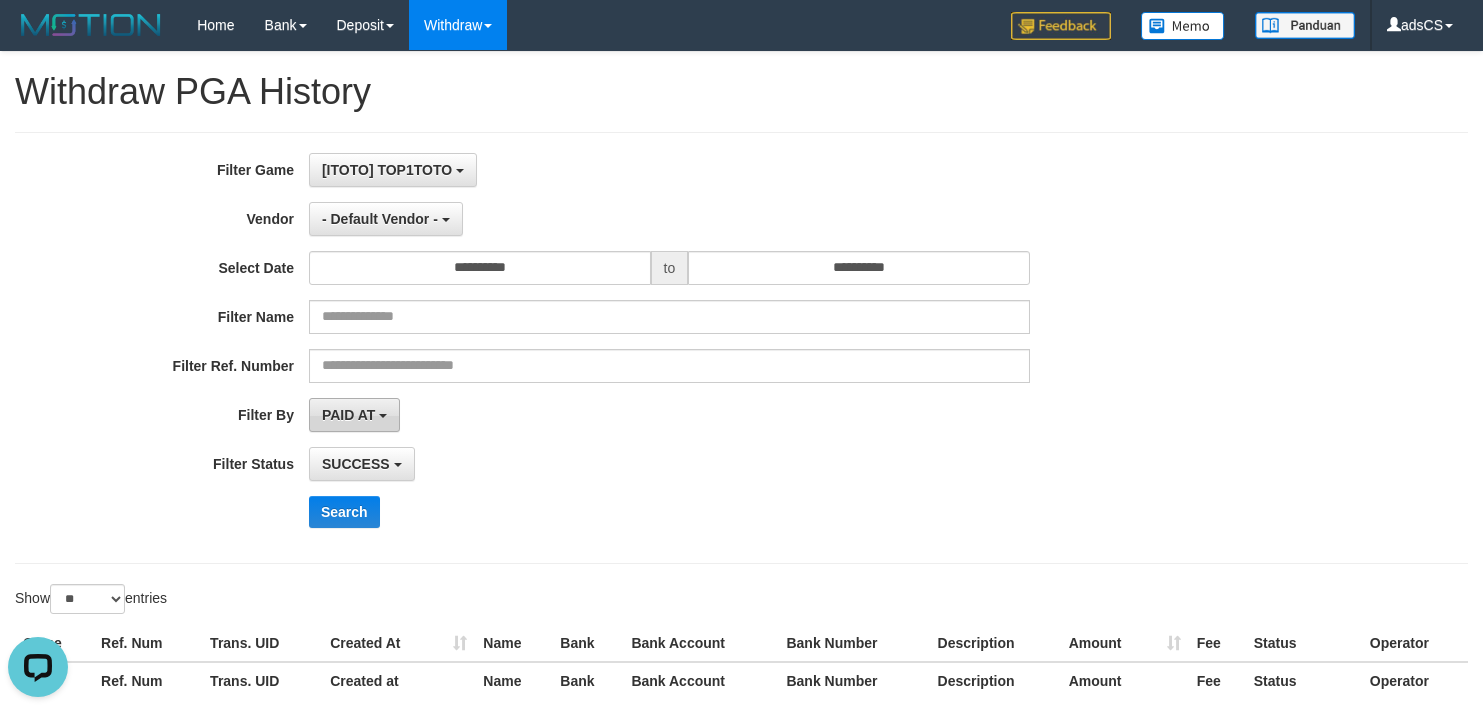 click on "PAID AT" at bounding box center [348, 415] 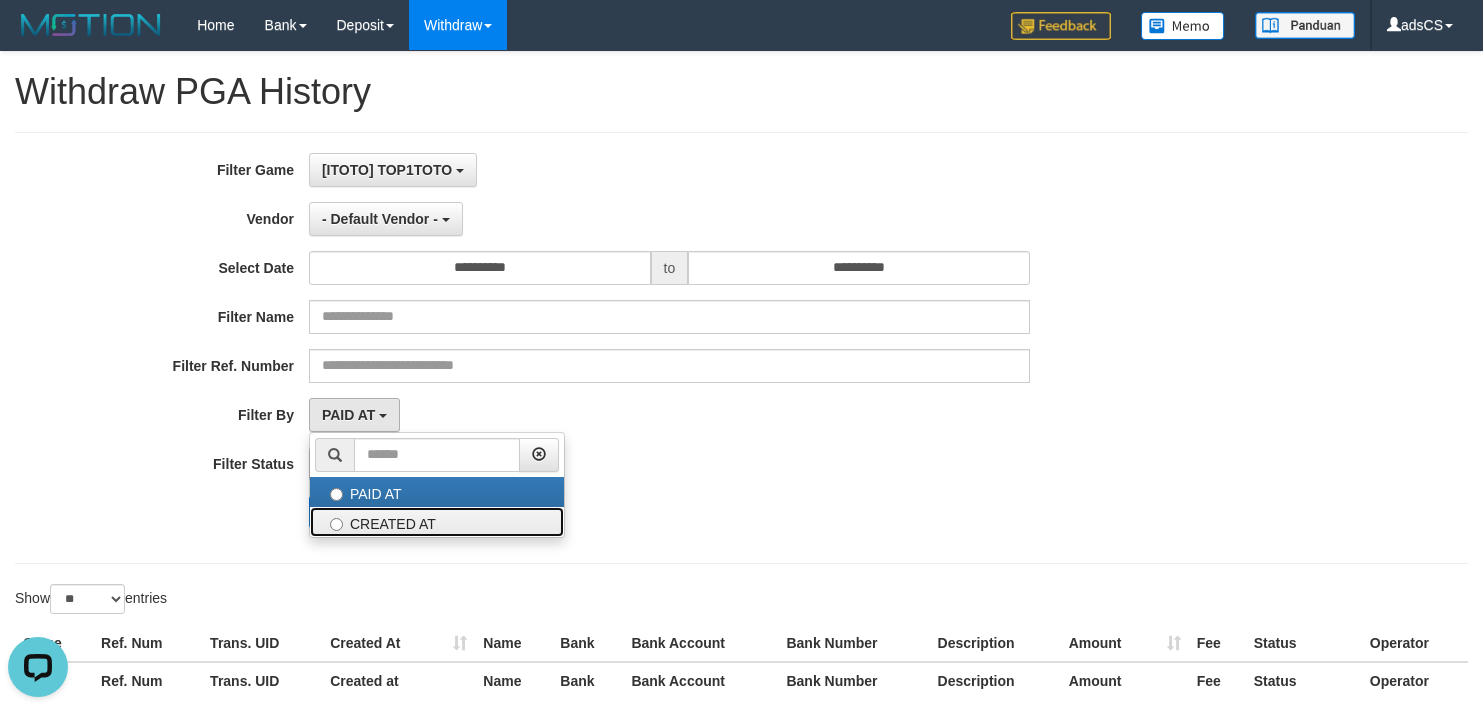 click on "CREATED AT" at bounding box center [437, 522] 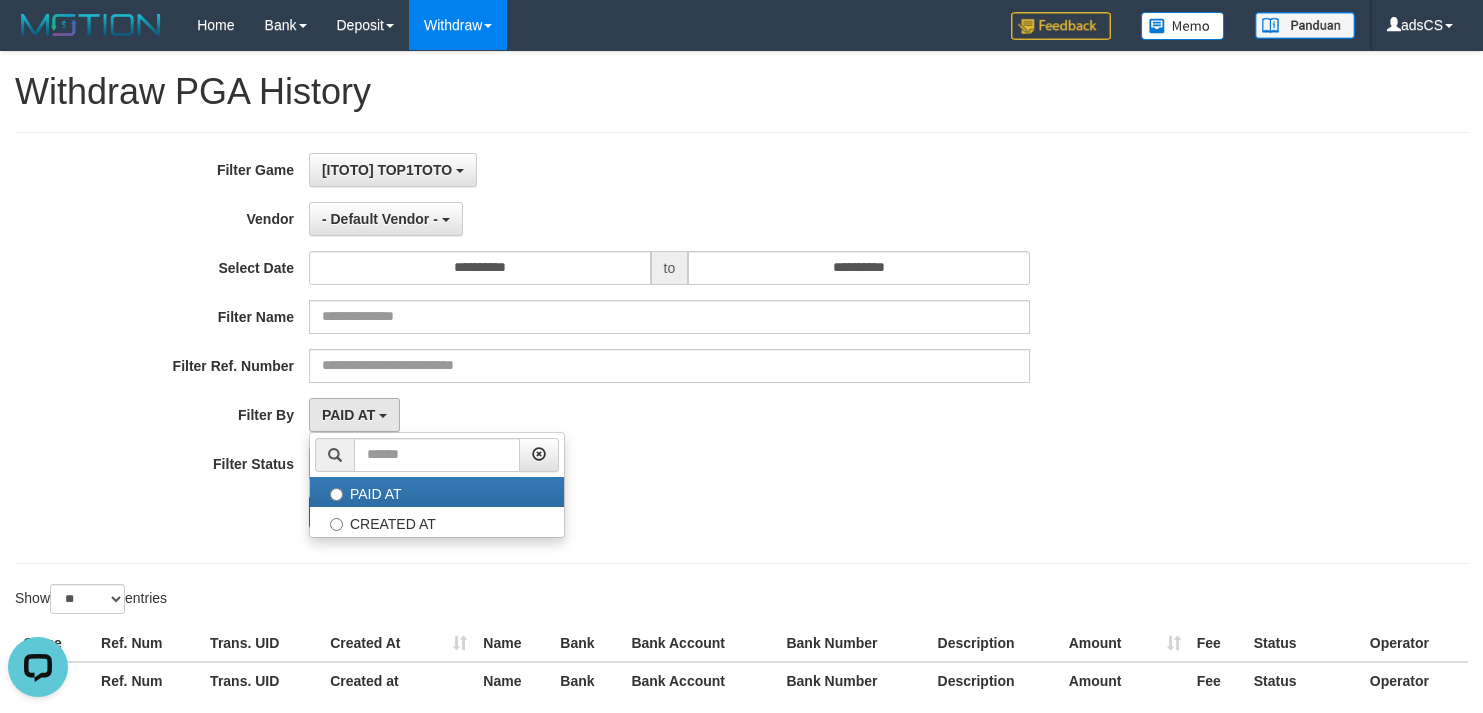 select on "*" 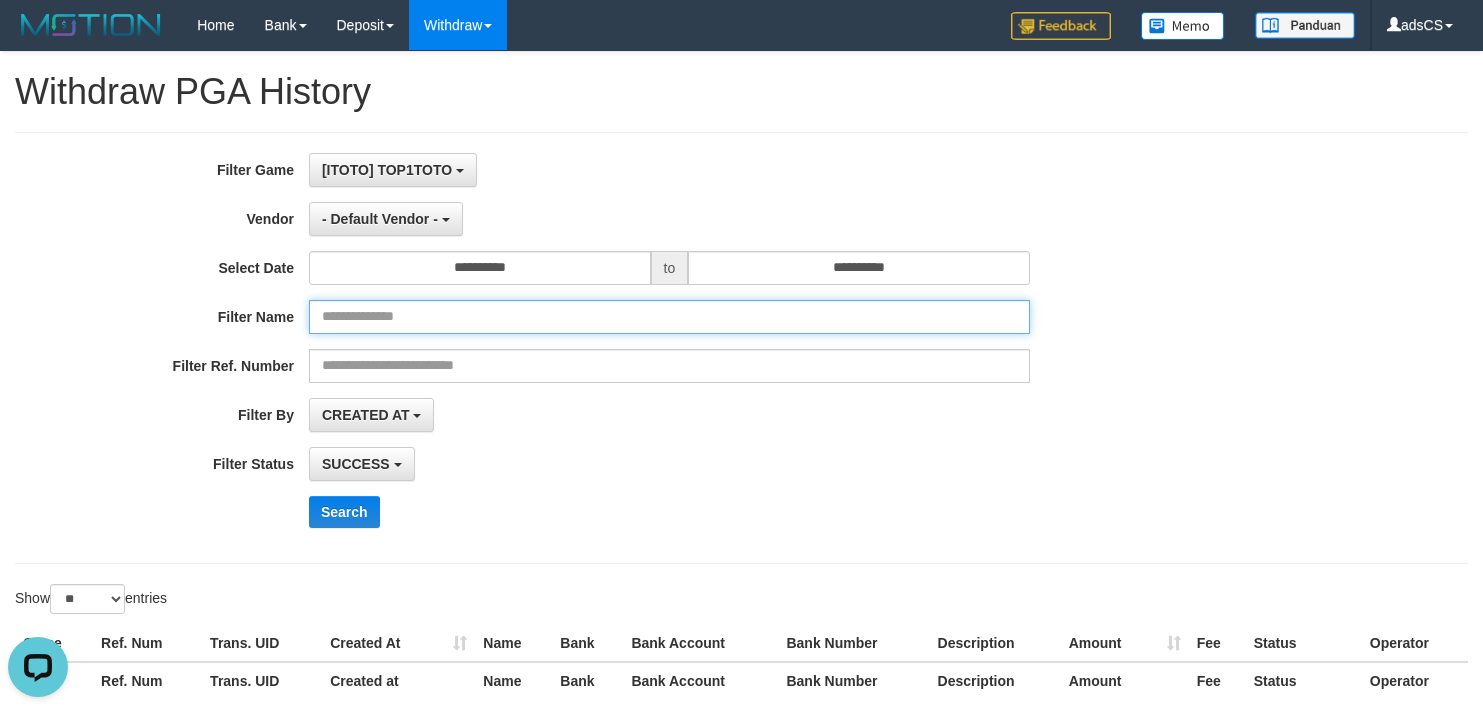 click at bounding box center [669, 317] 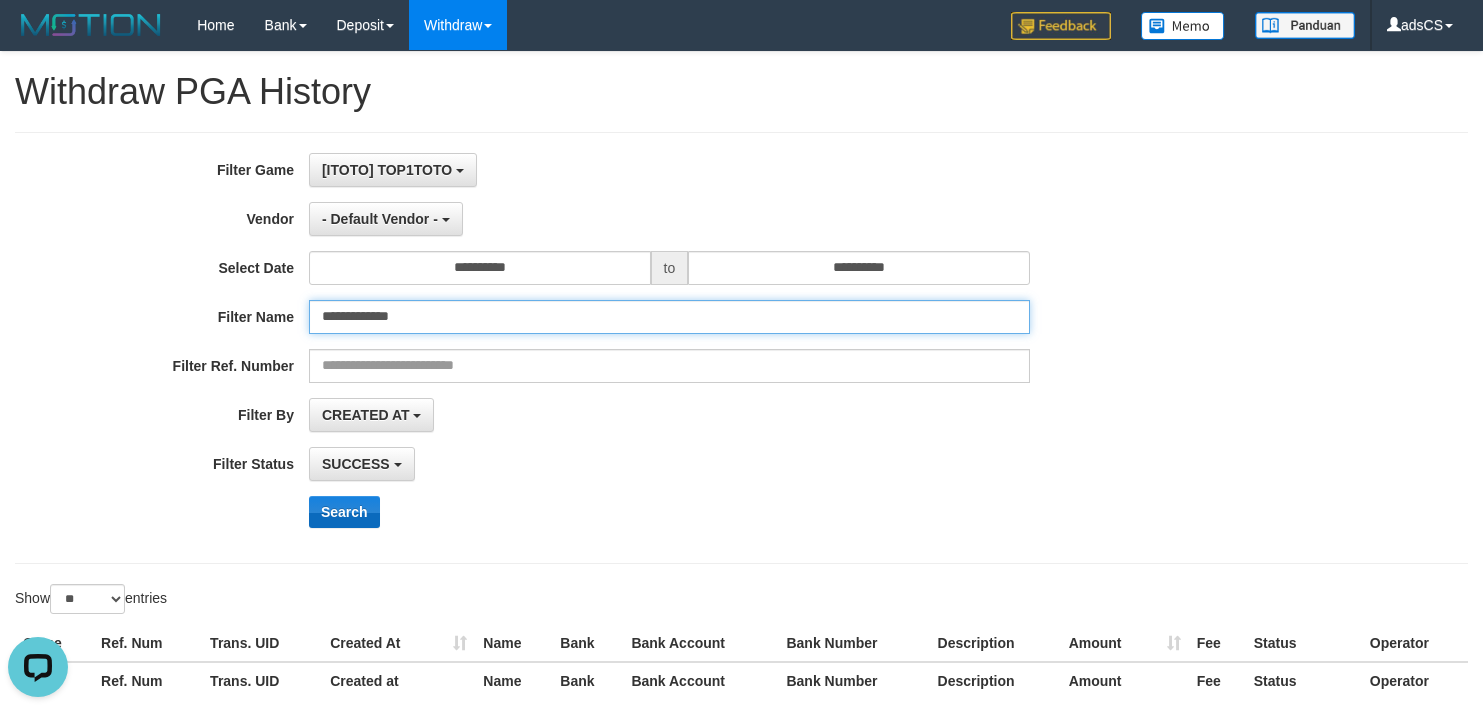 type on "**********" 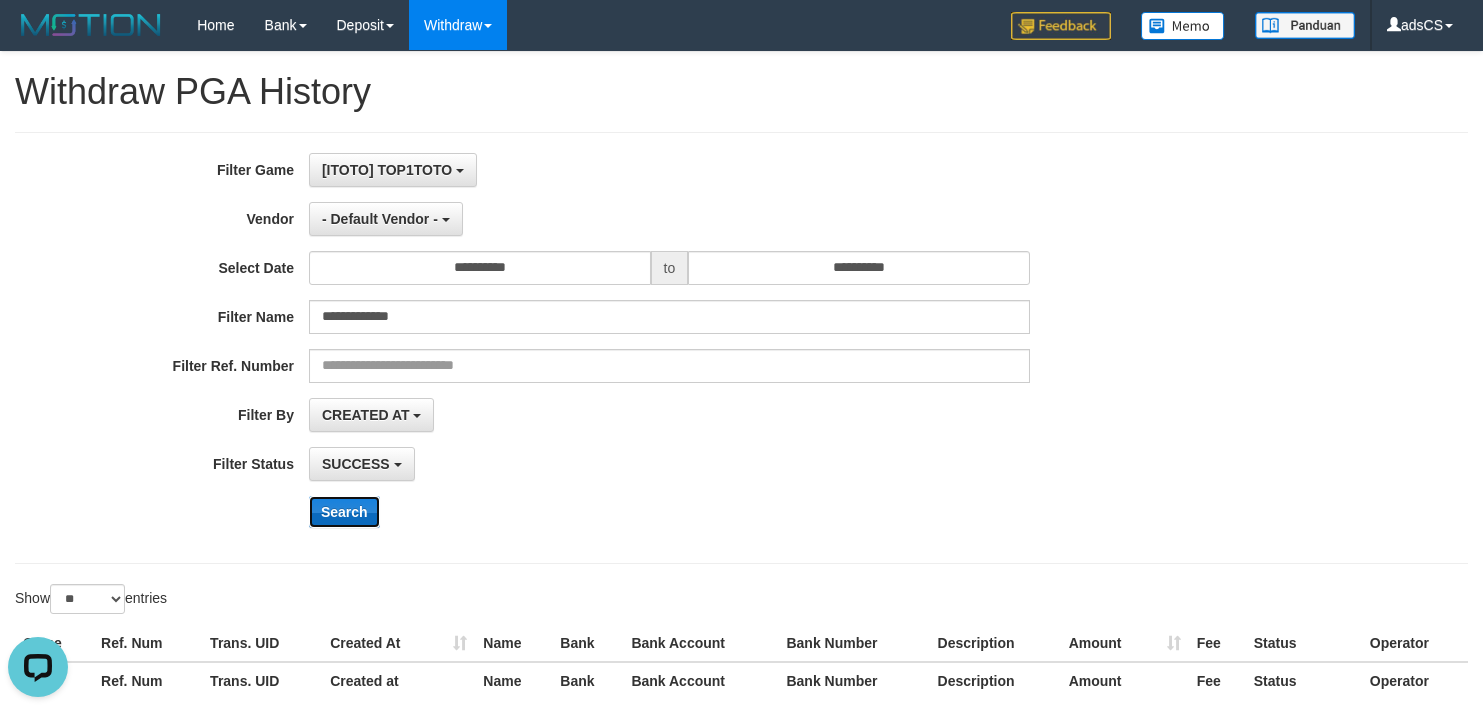 click on "Search" at bounding box center (344, 512) 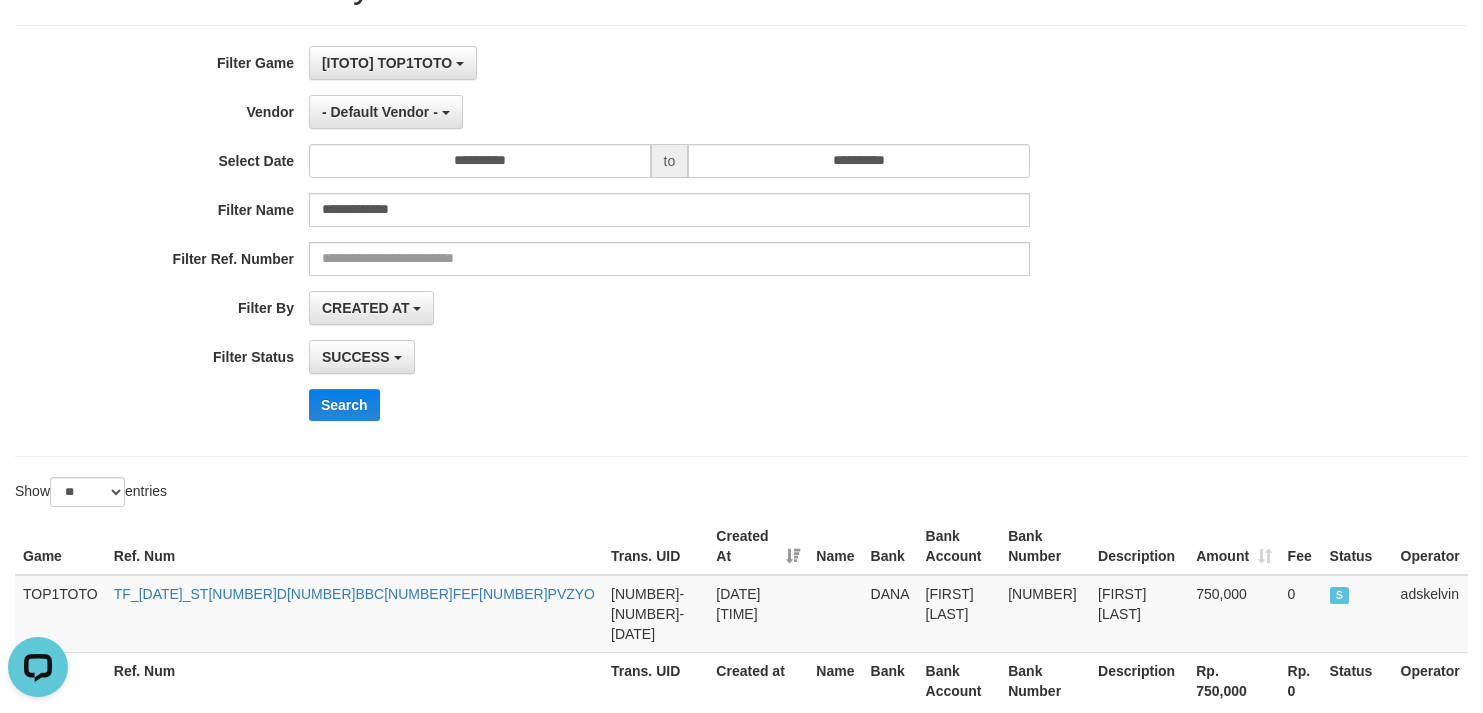 scroll, scrollTop: 280, scrollLeft: 0, axis: vertical 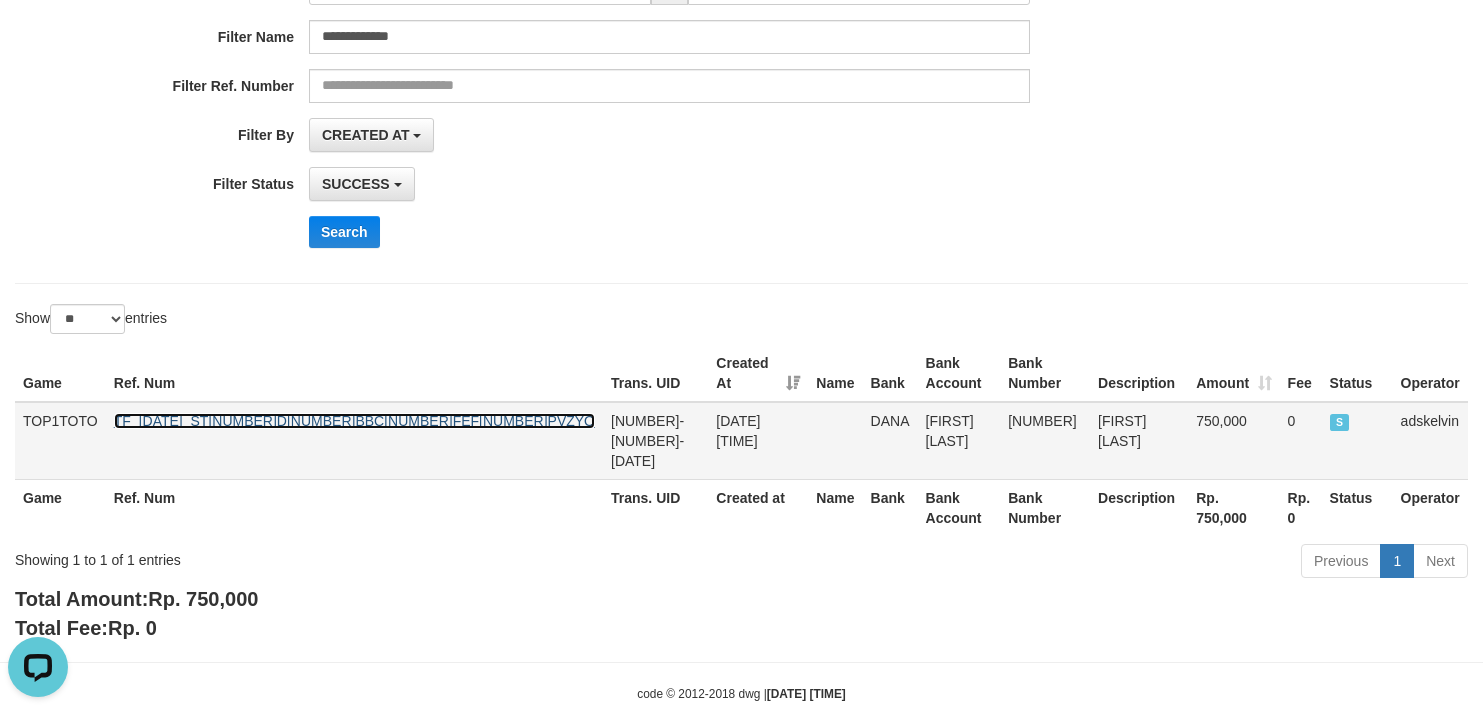 click on "TF_250802_ST4D34BBC4FEF34PVZYO" at bounding box center [354, 421] 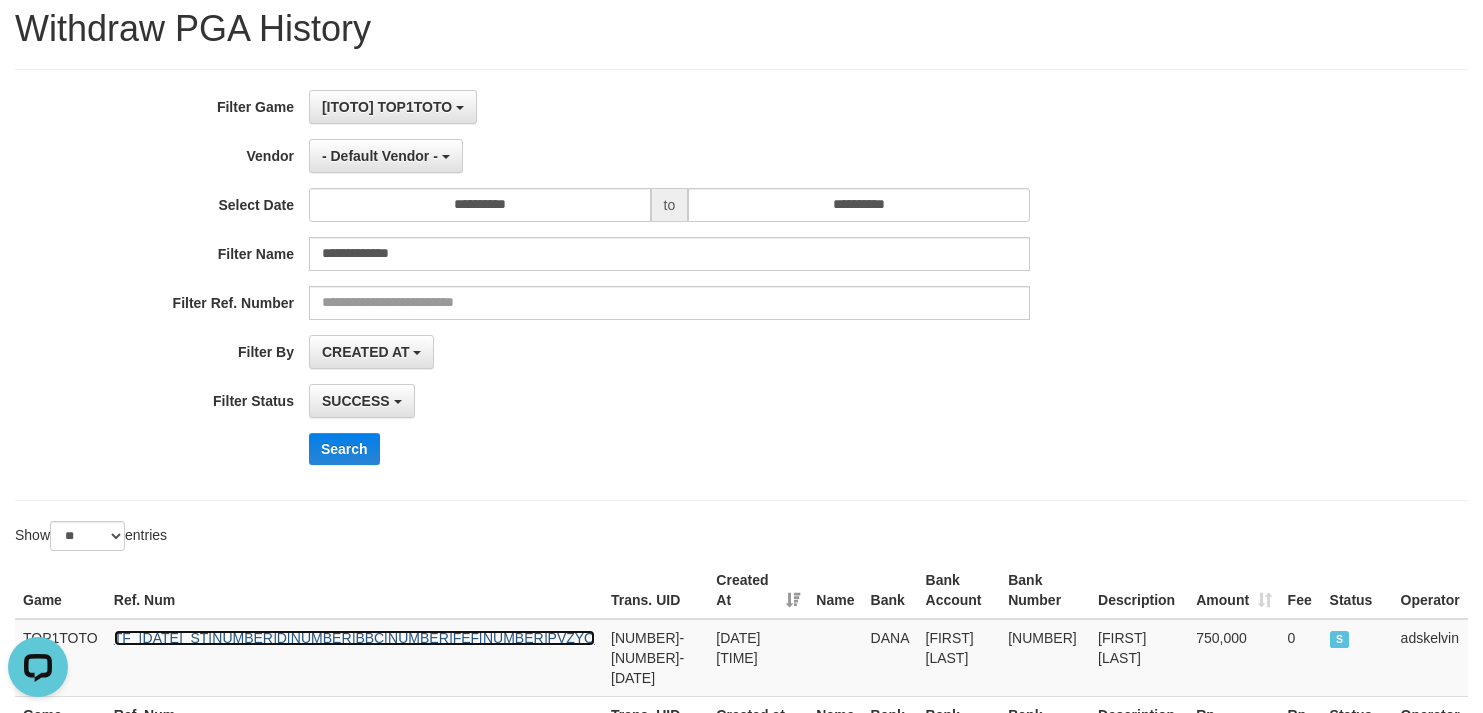 scroll, scrollTop: 0, scrollLeft: 0, axis: both 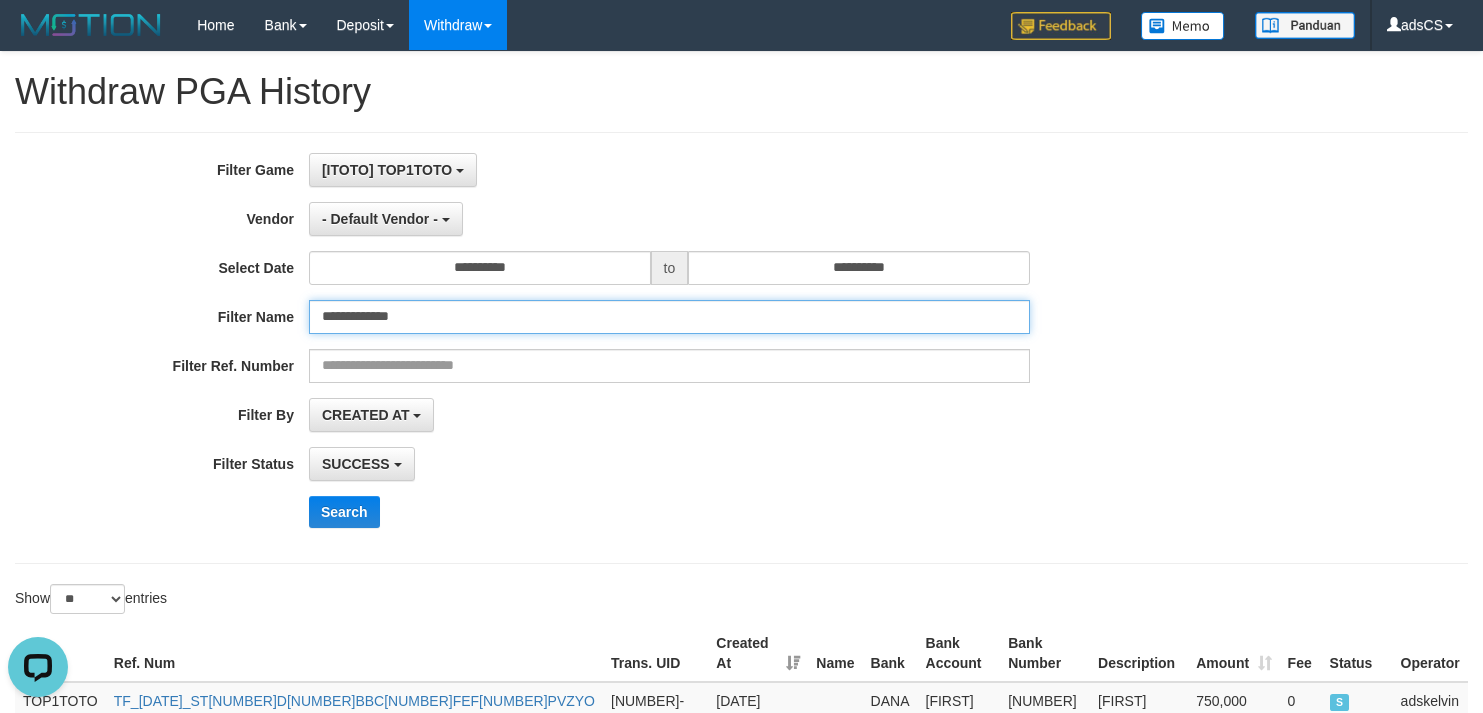 drag, startPoint x: 458, startPoint y: 326, endPoint x: -21, endPoint y: 326, distance: 479 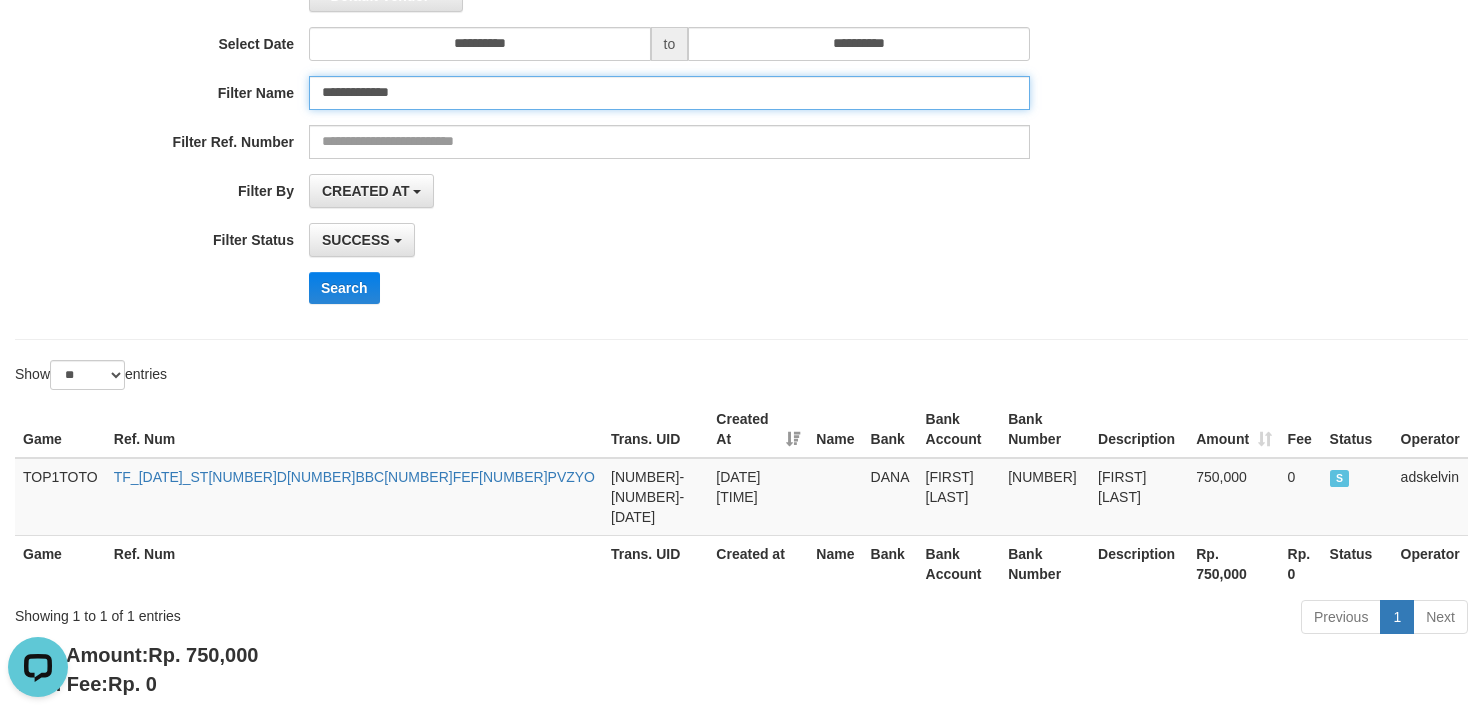 scroll, scrollTop: 280, scrollLeft: 0, axis: vertical 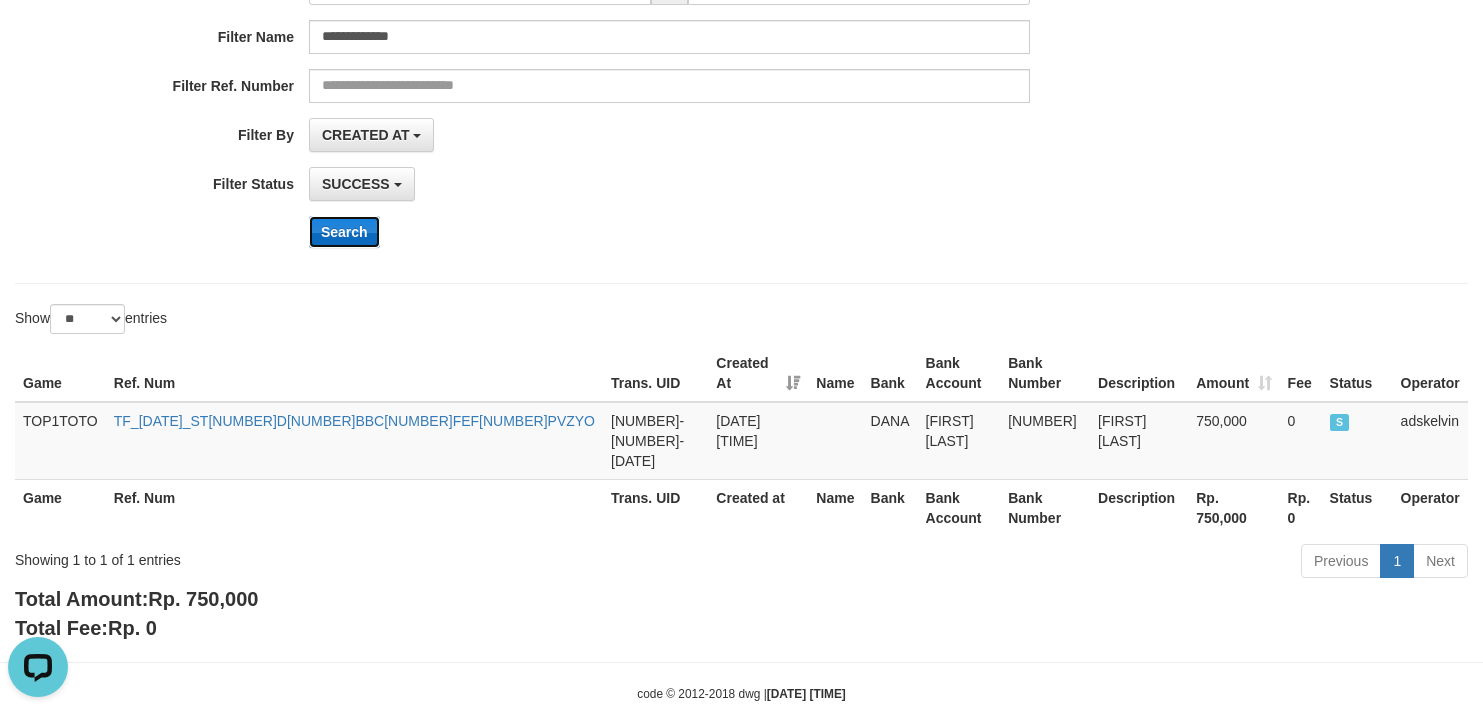 click on "Search" at bounding box center (344, 232) 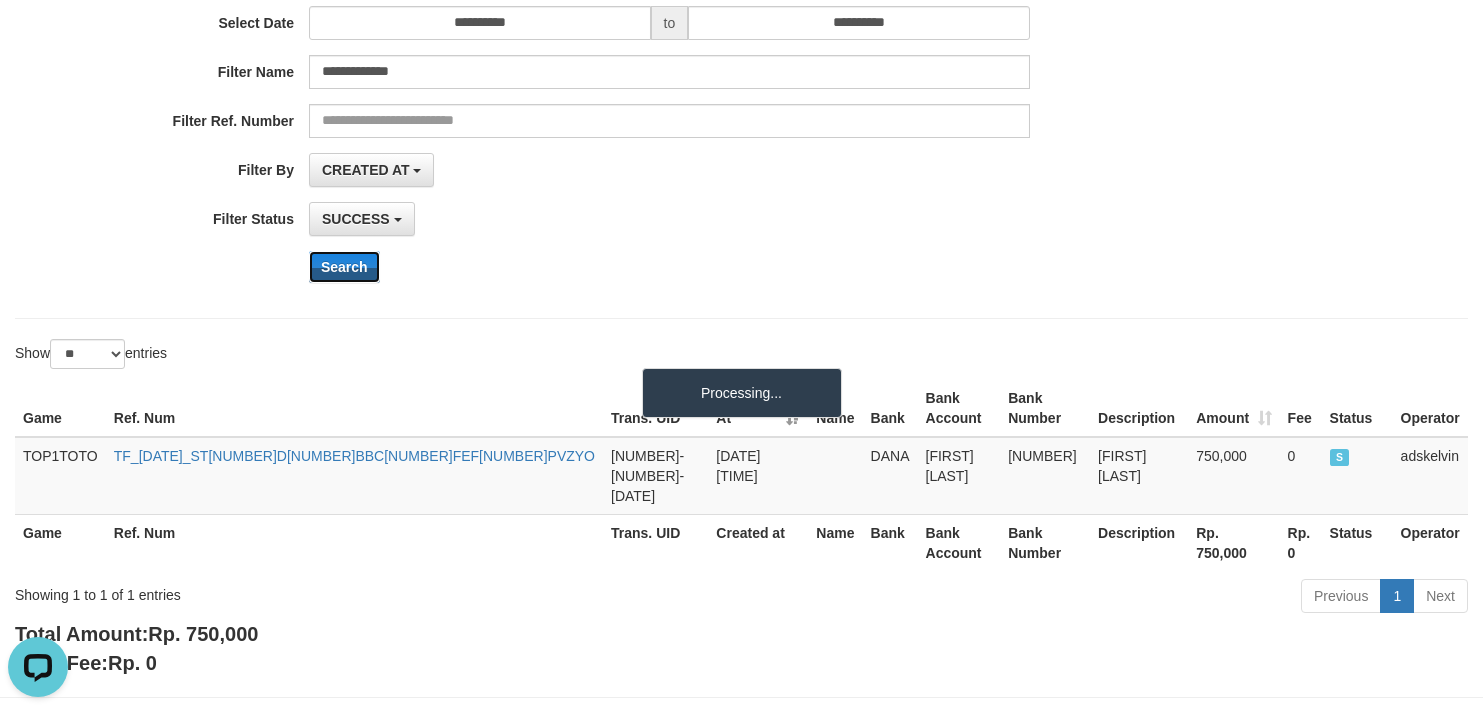 scroll, scrollTop: 280, scrollLeft: 0, axis: vertical 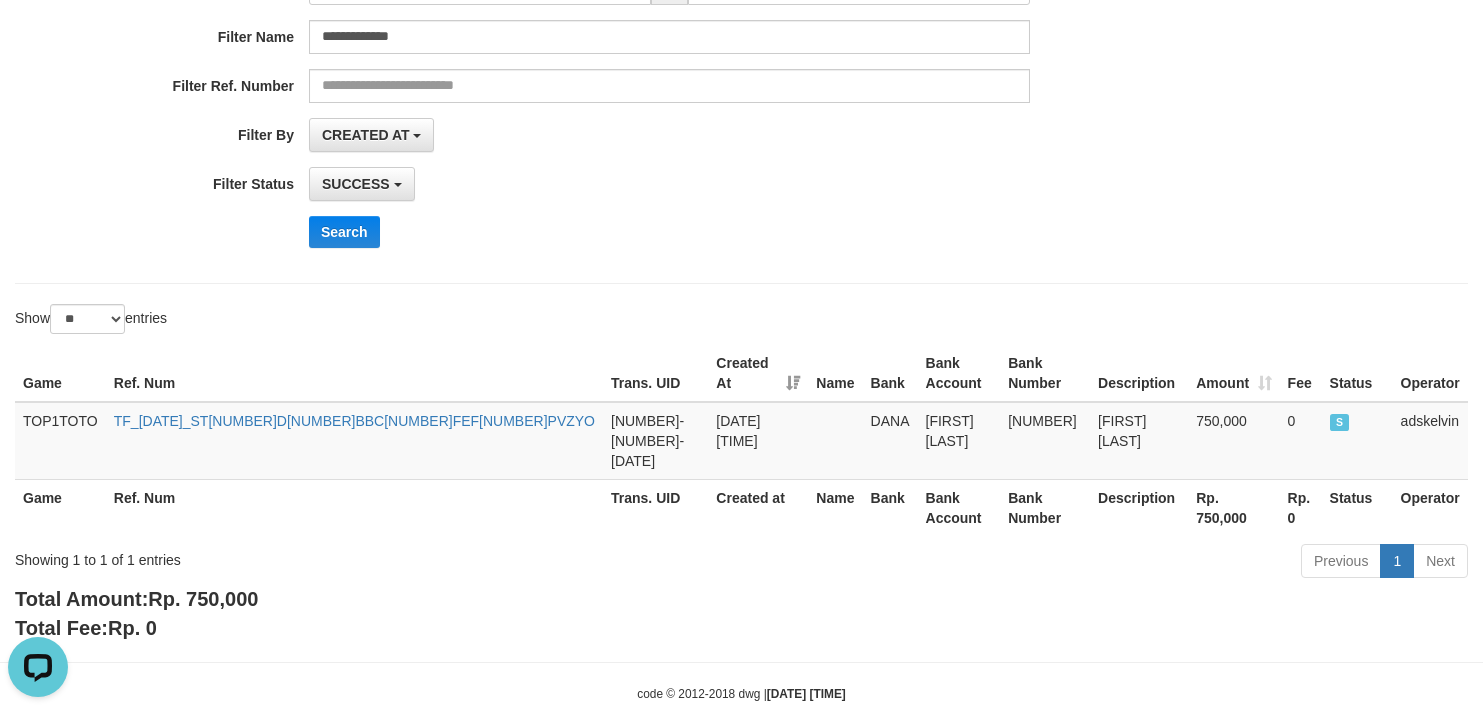 click on "**********" at bounding box center [741, 68] 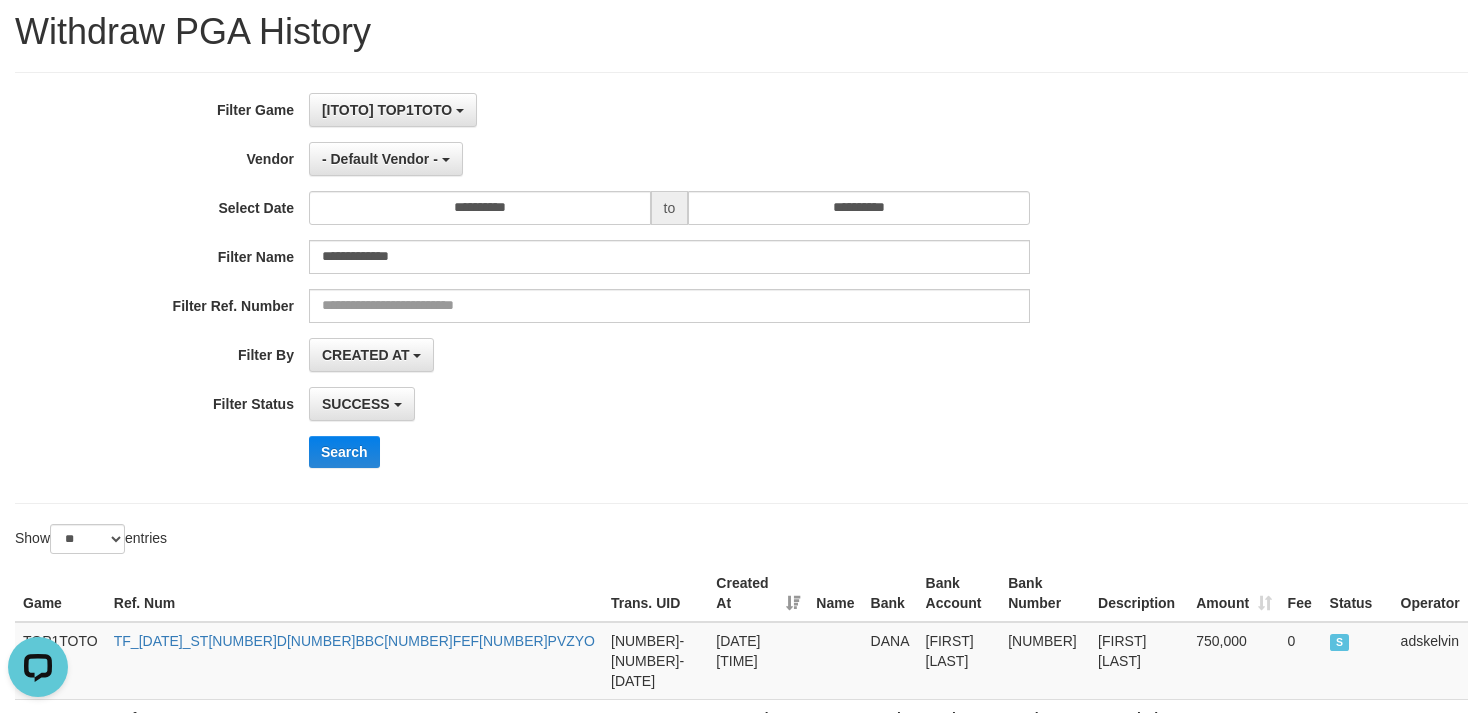 scroll, scrollTop: 0, scrollLeft: 0, axis: both 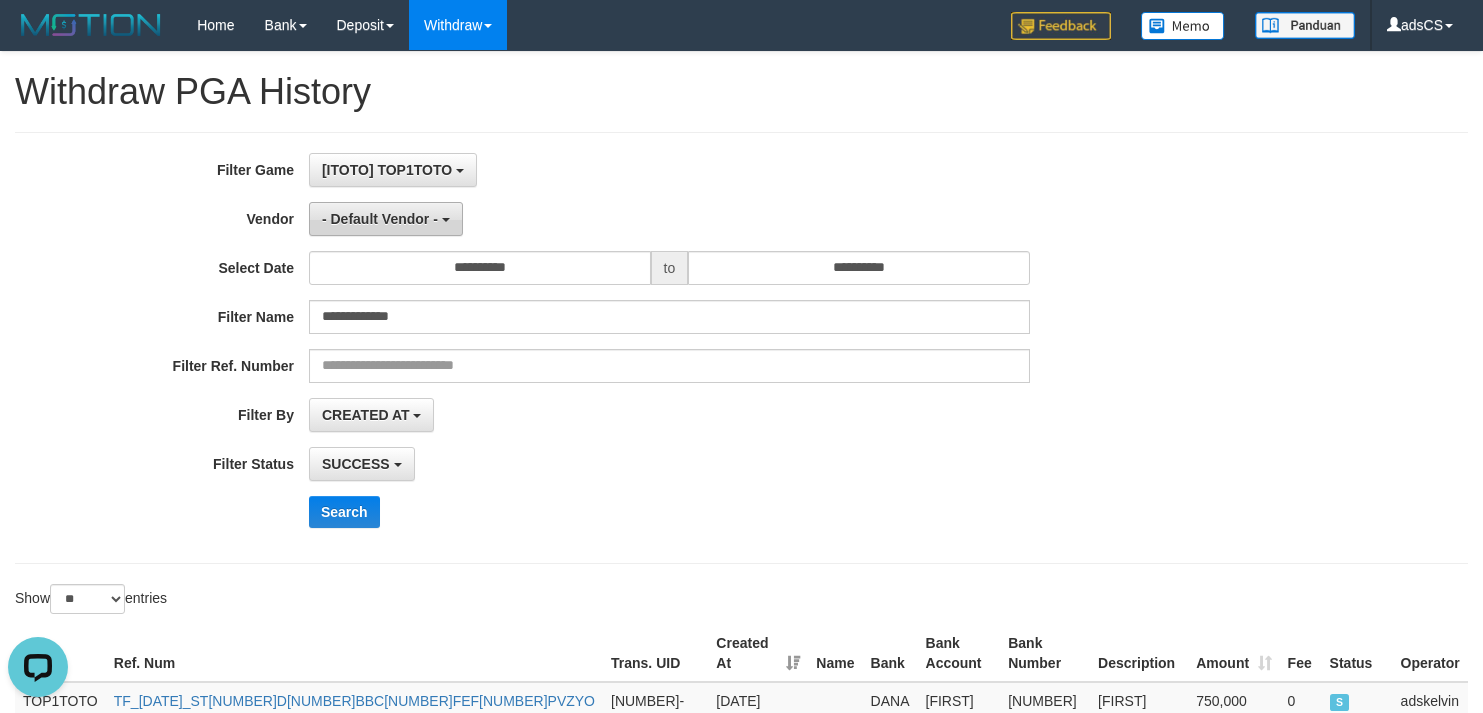 click on "- Default Vendor -" at bounding box center (380, 219) 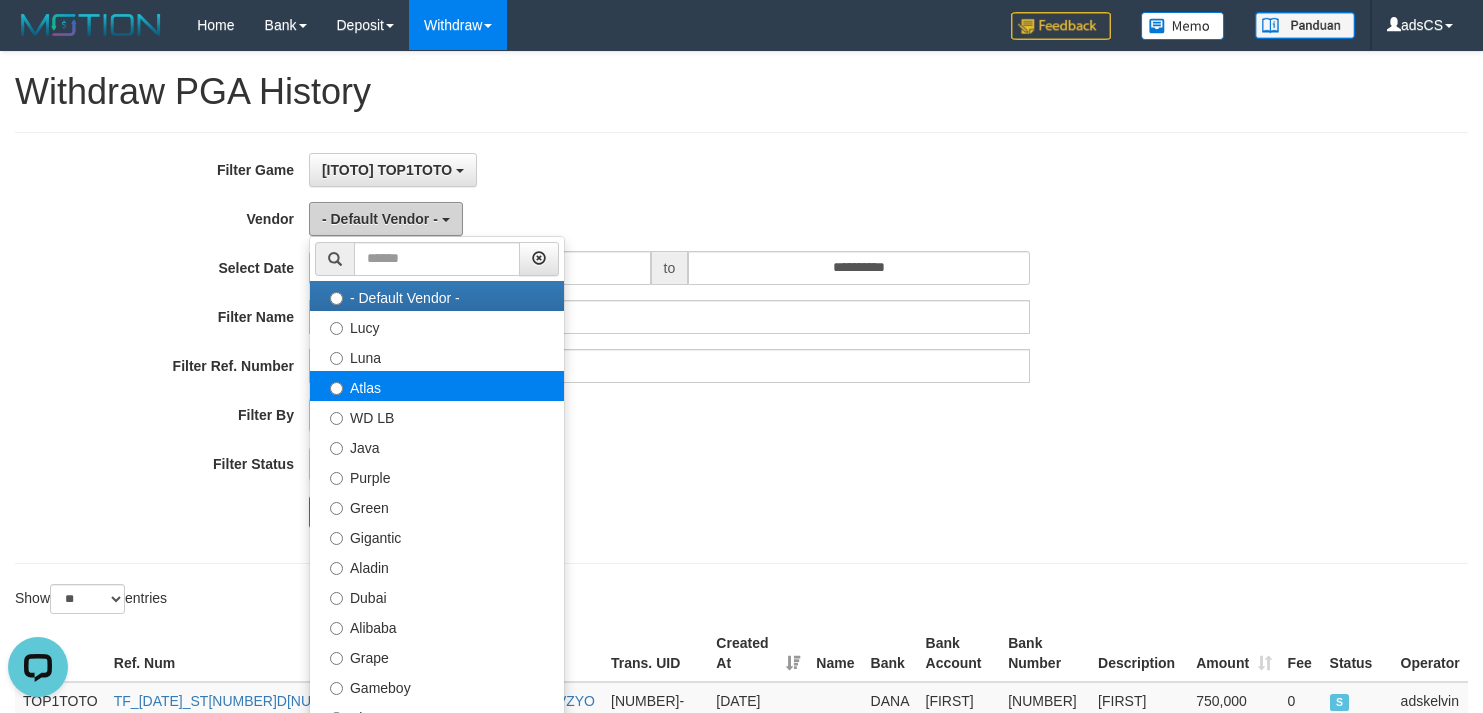 scroll, scrollTop: 600, scrollLeft: 0, axis: vertical 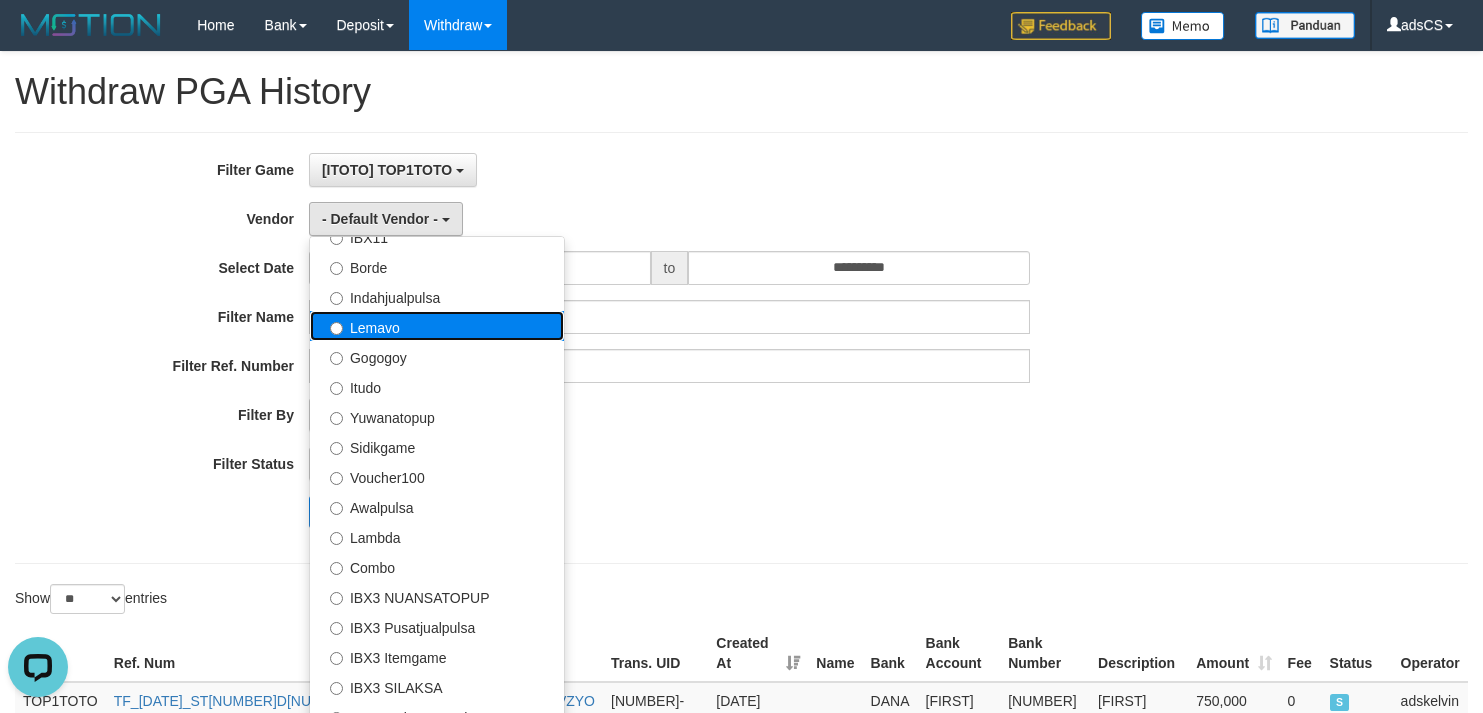 click on "Lemavo" at bounding box center [437, 326] 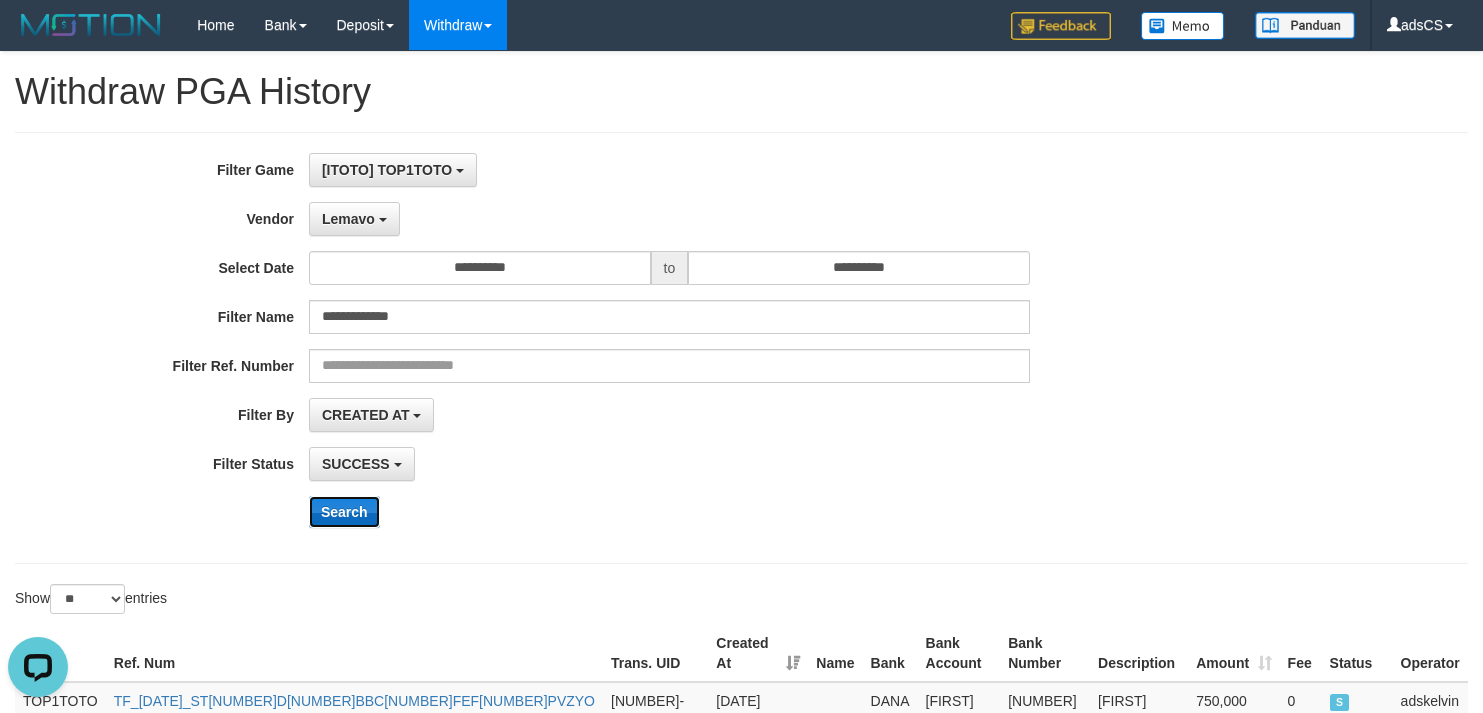 click on "Search" at bounding box center (344, 512) 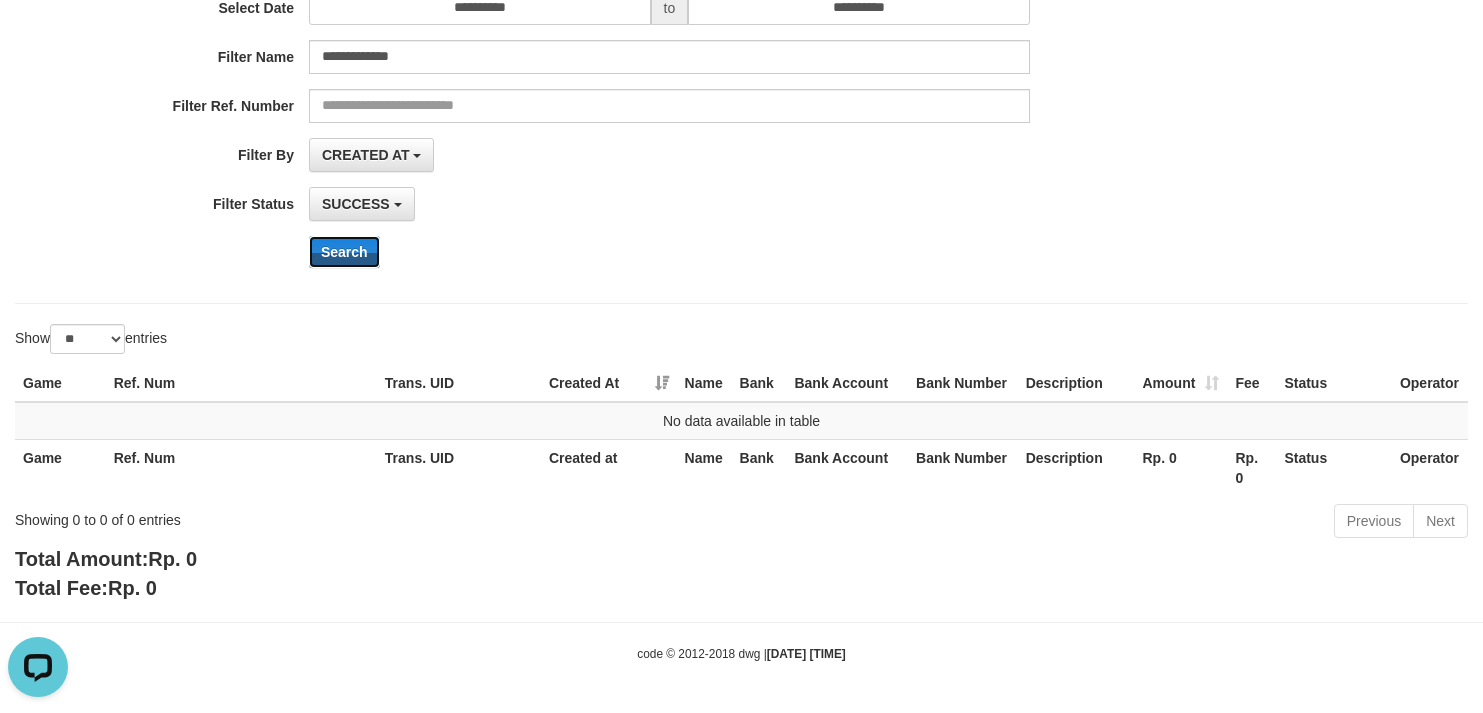 scroll, scrollTop: 0, scrollLeft: 0, axis: both 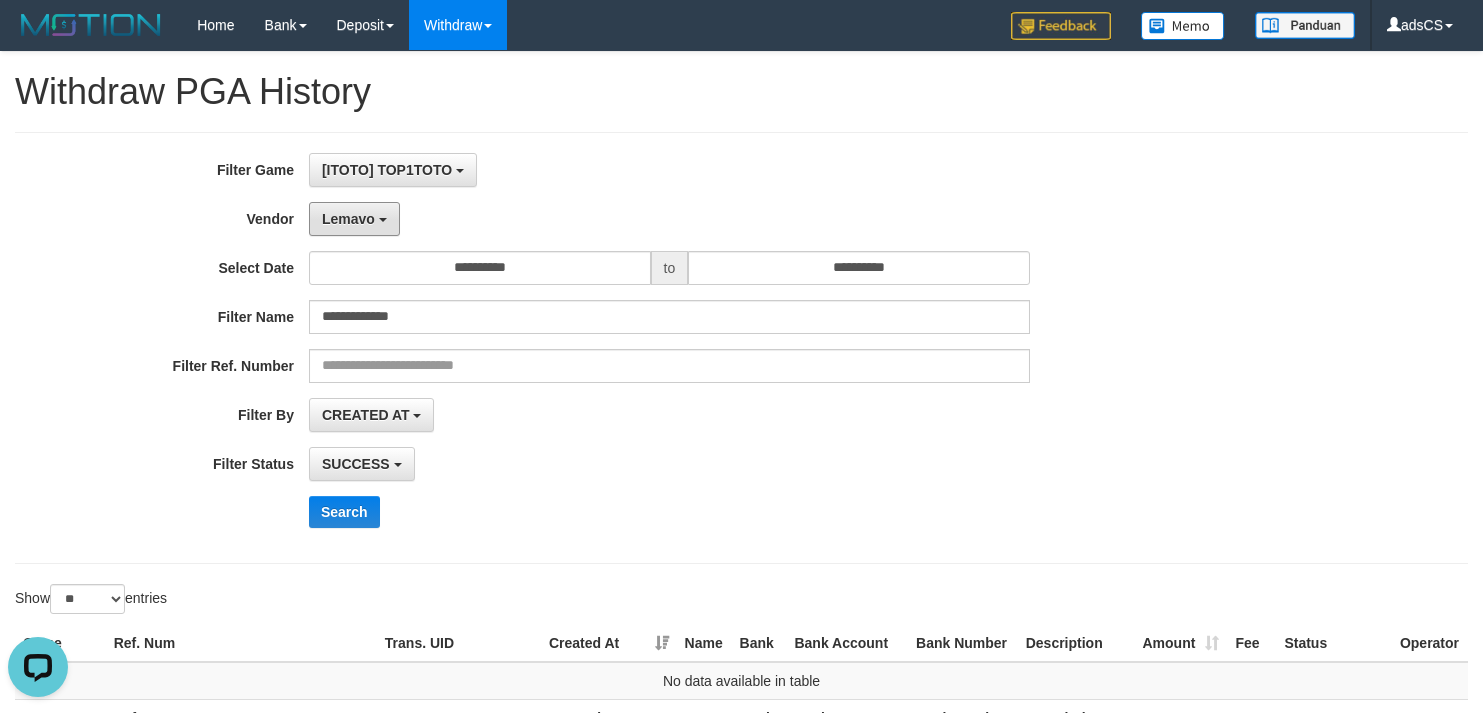 drag, startPoint x: 359, startPoint y: 218, endPoint x: 364, endPoint y: 252, distance: 34.36568 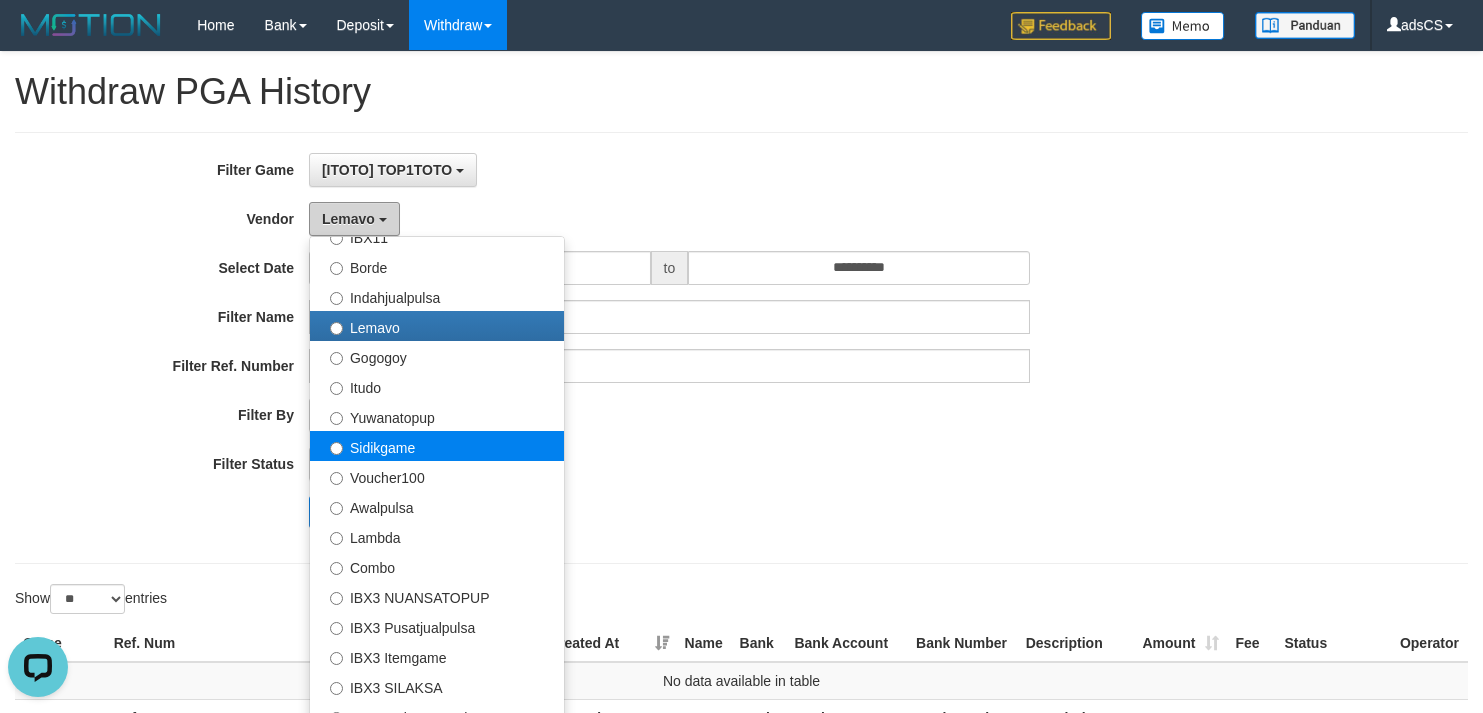 scroll, scrollTop: 0, scrollLeft: 0, axis: both 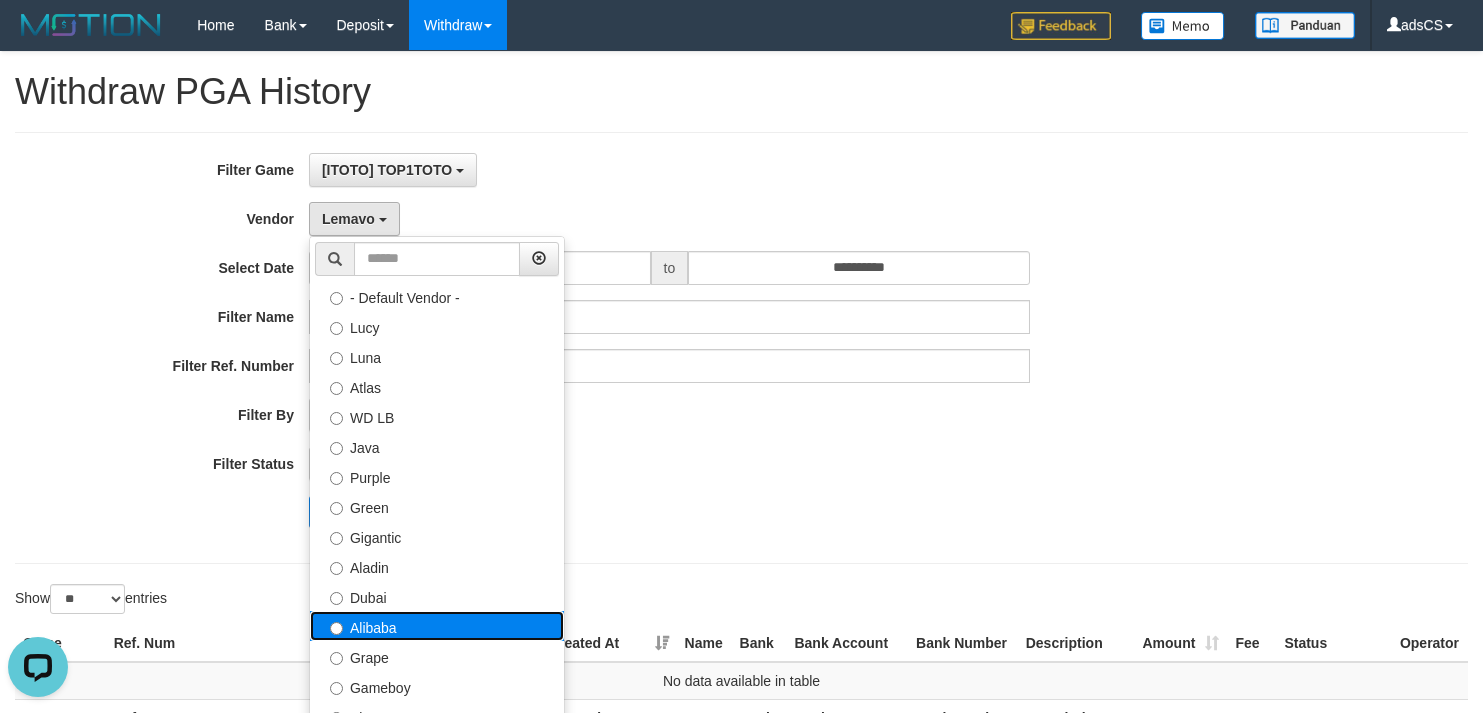 click on "Alibaba" at bounding box center (437, 626) 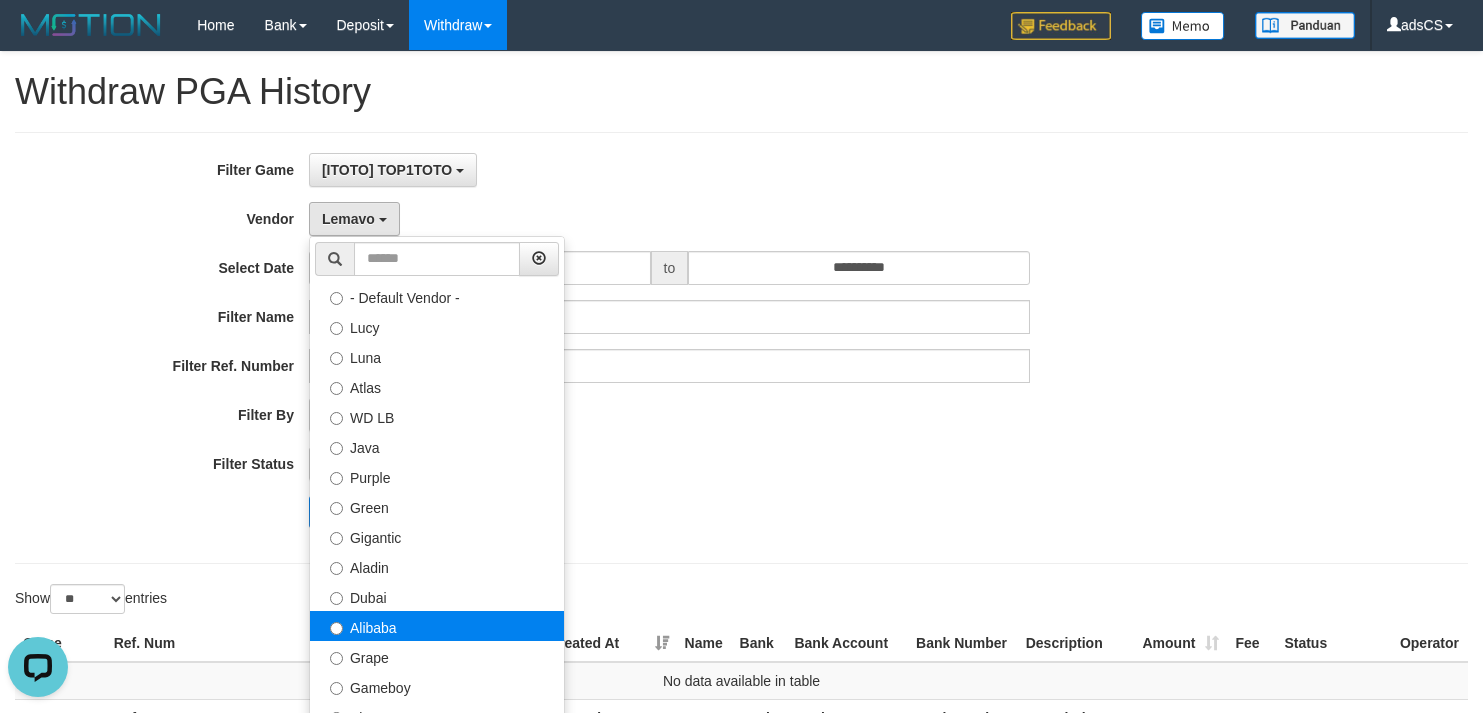 select on "**********" 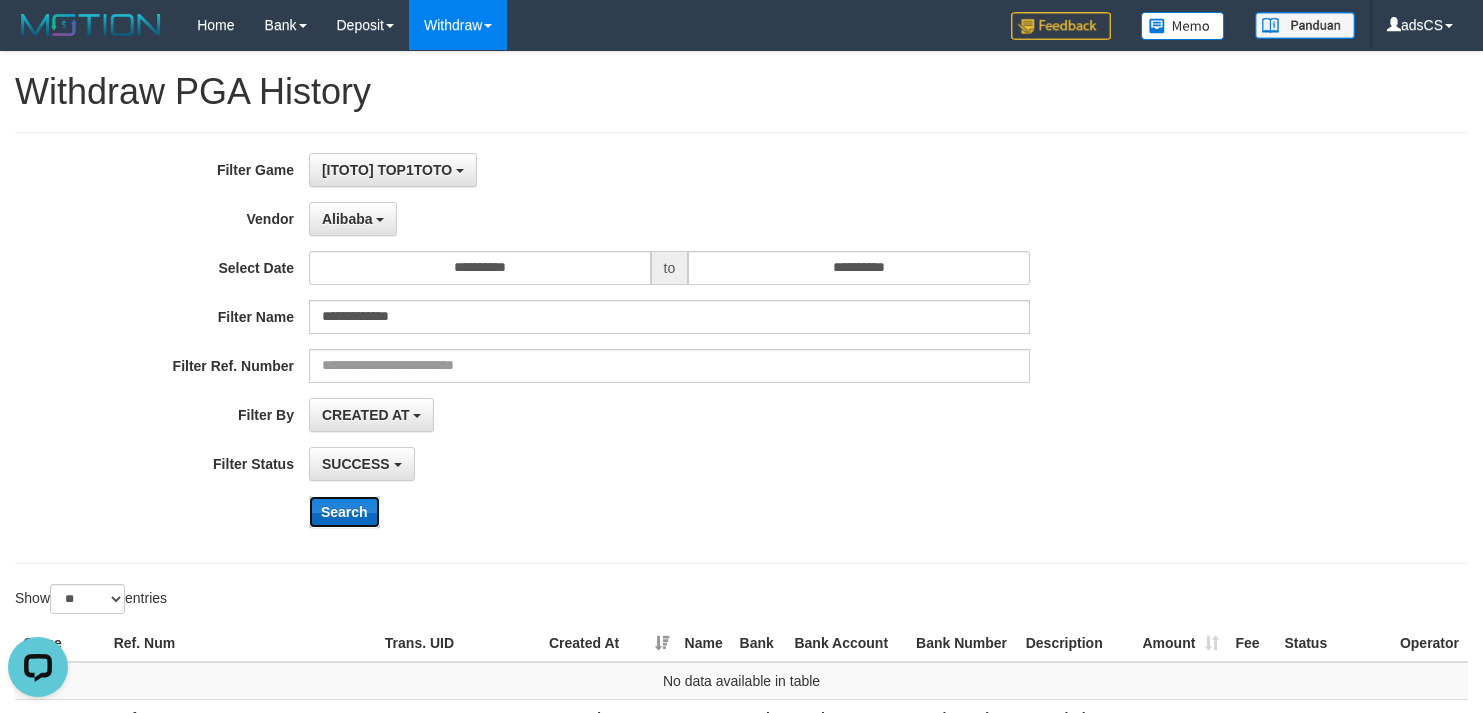 click on "Search" at bounding box center (344, 512) 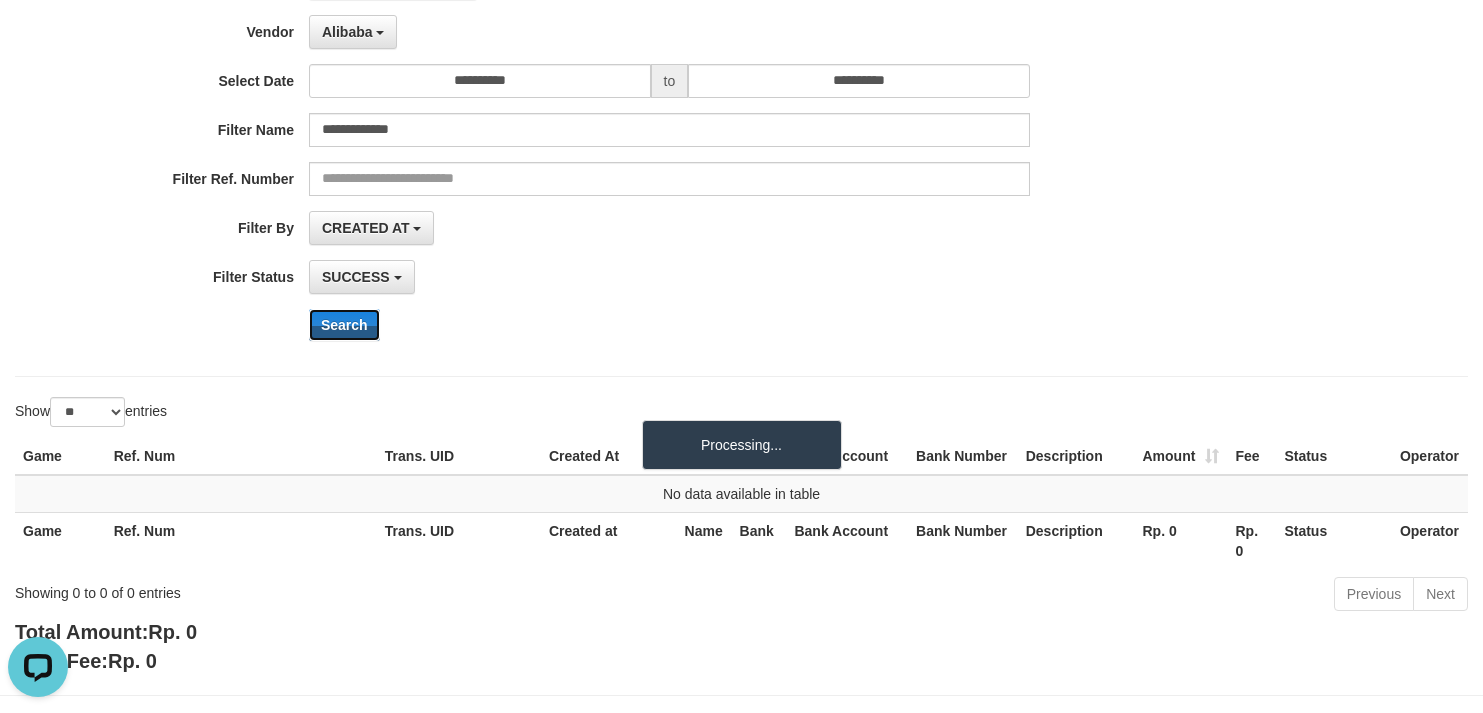 scroll, scrollTop: 260, scrollLeft: 0, axis: vertical 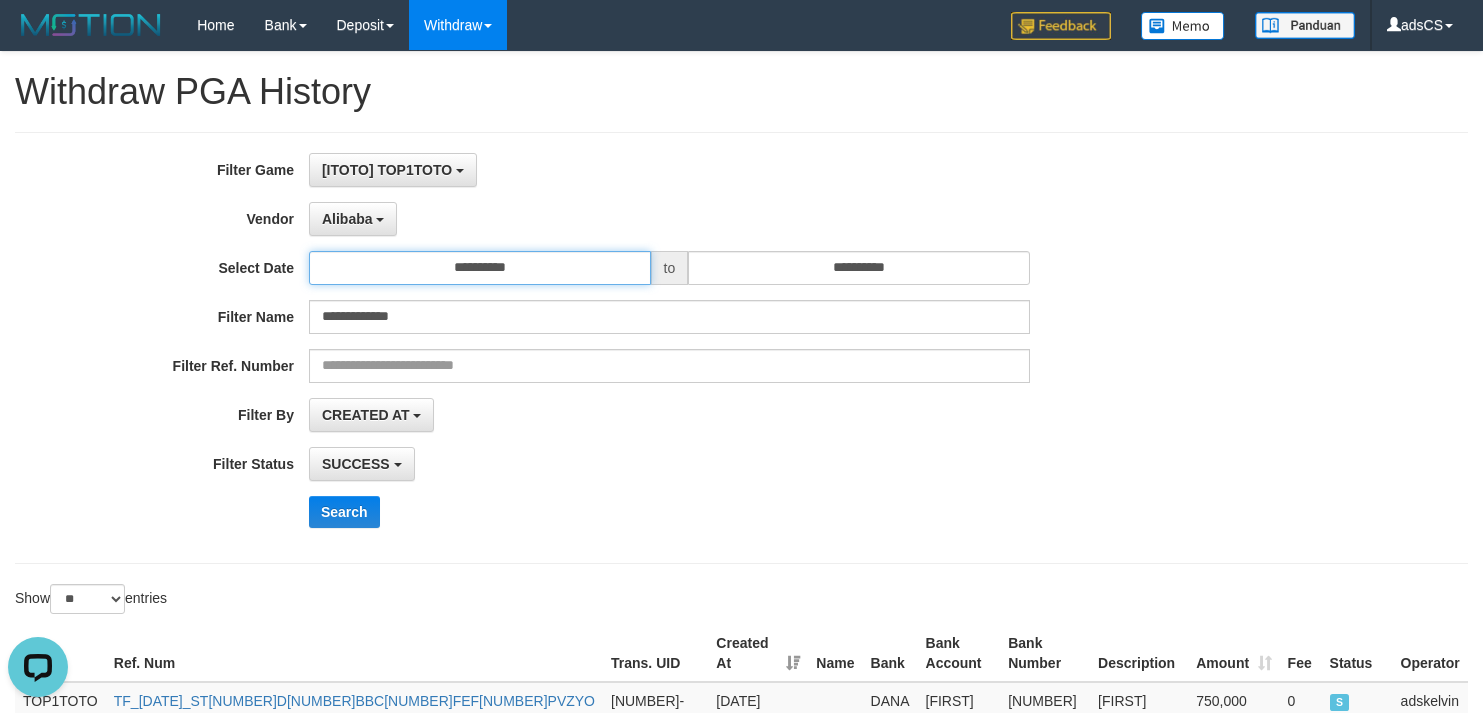click on "**********" at bounding box center [480, 268] 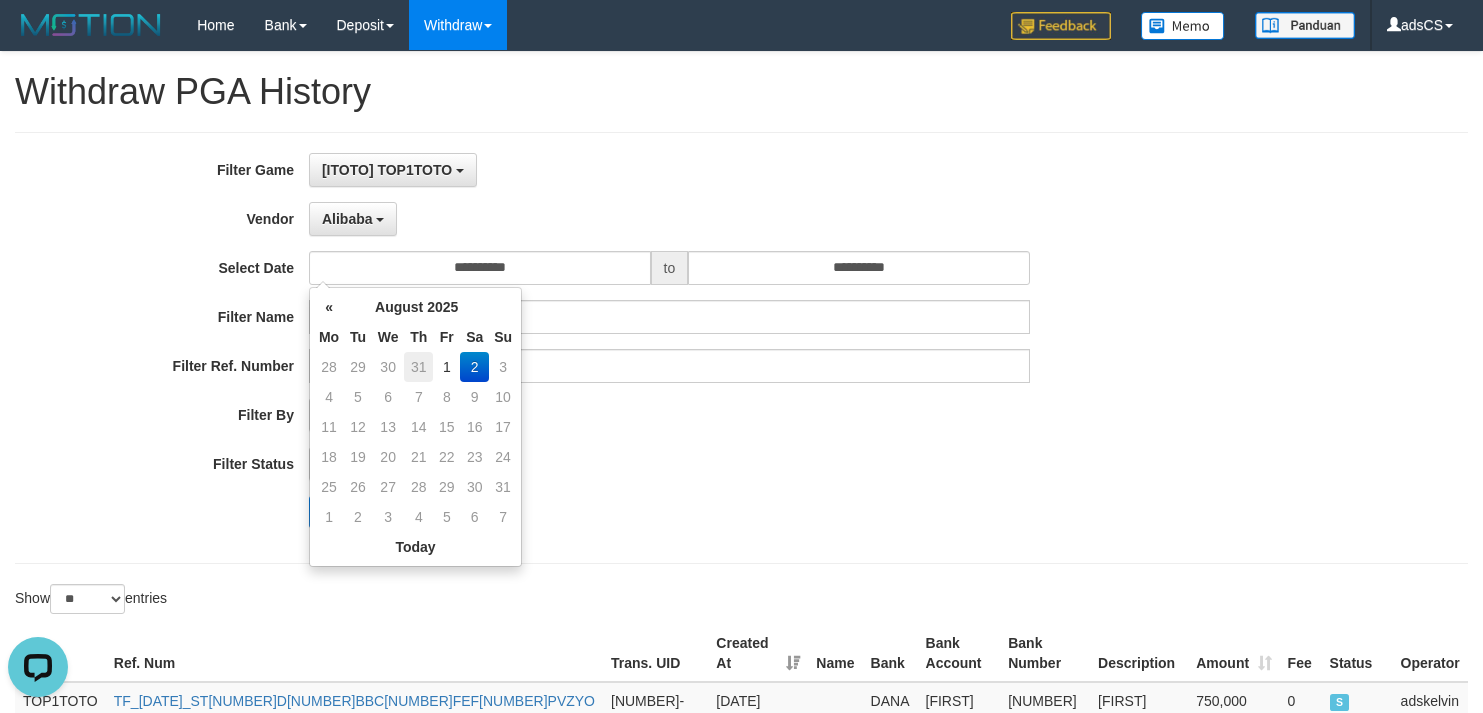 click on "31" at bounding box center [418, 367] 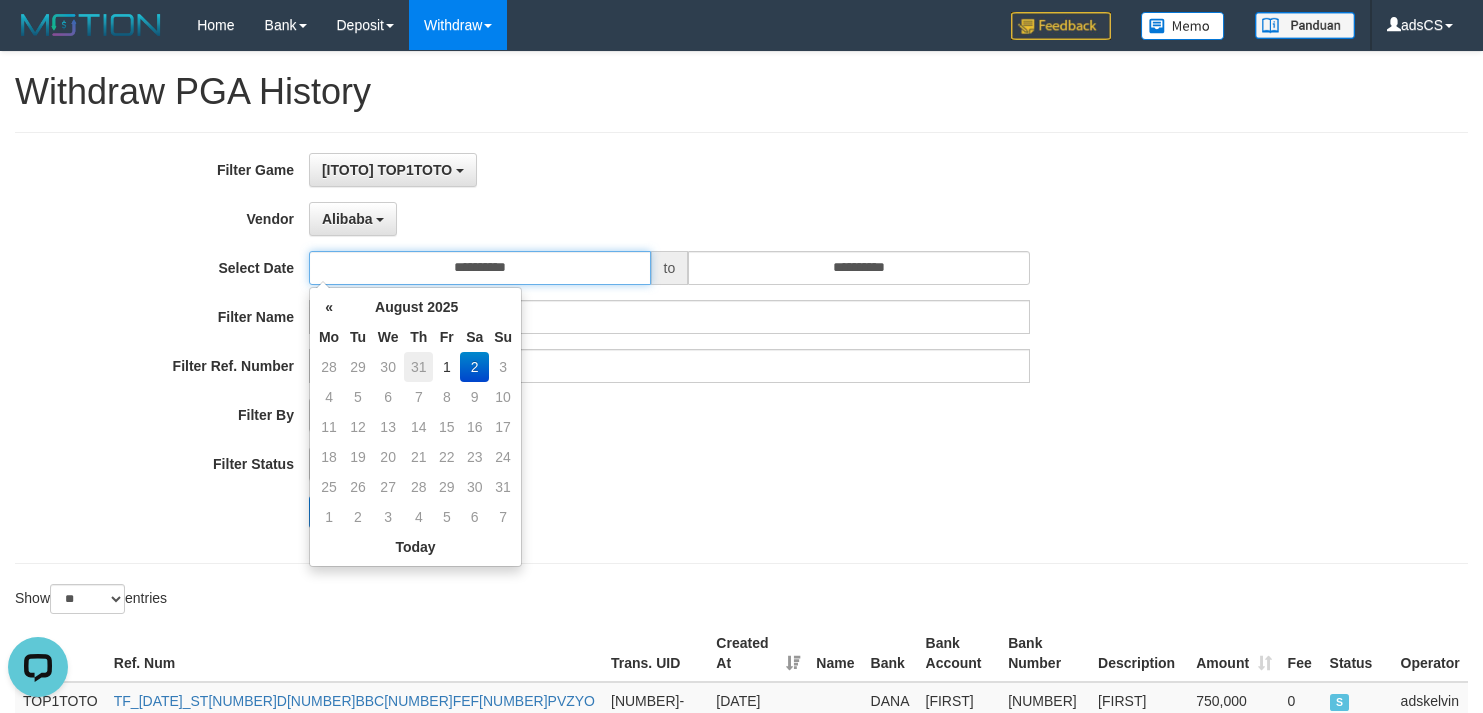 type on "**********" 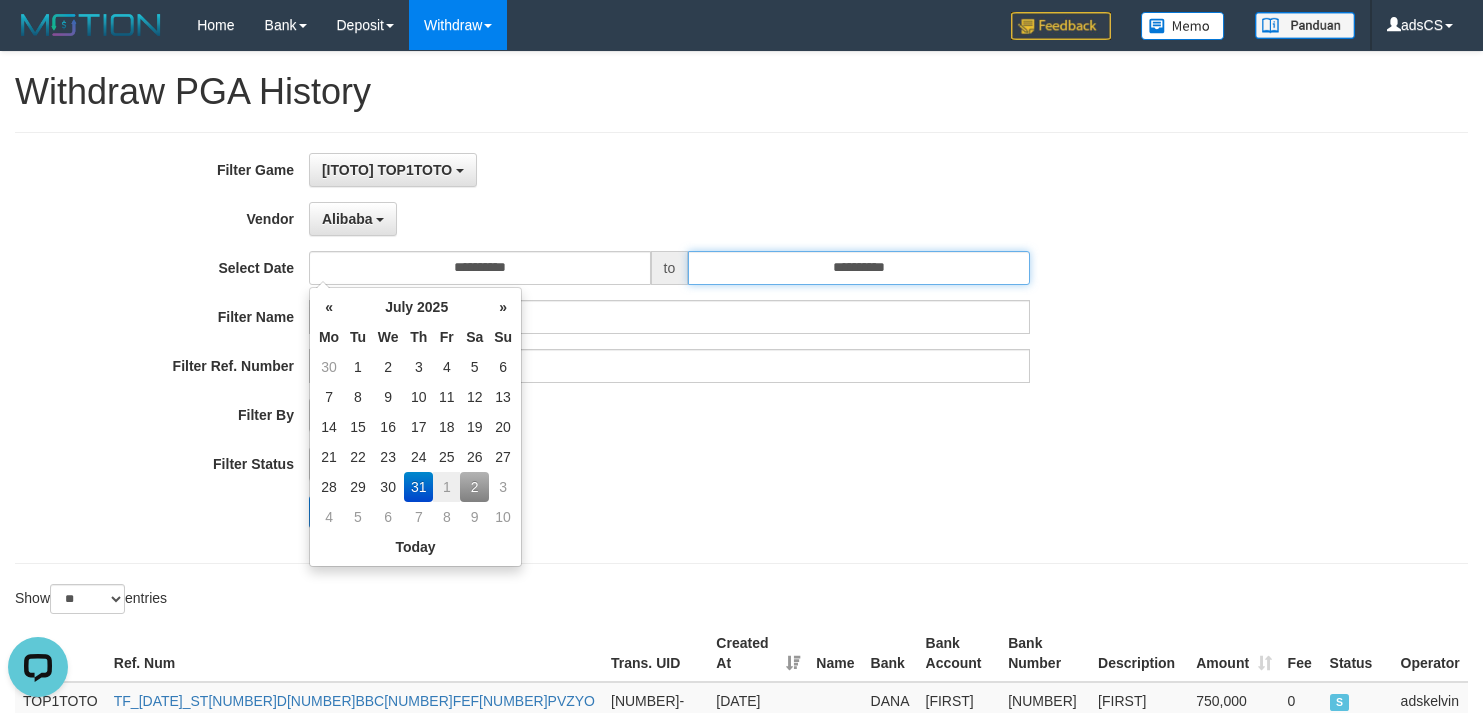 click on "**********" at bounding box center (859, 268) 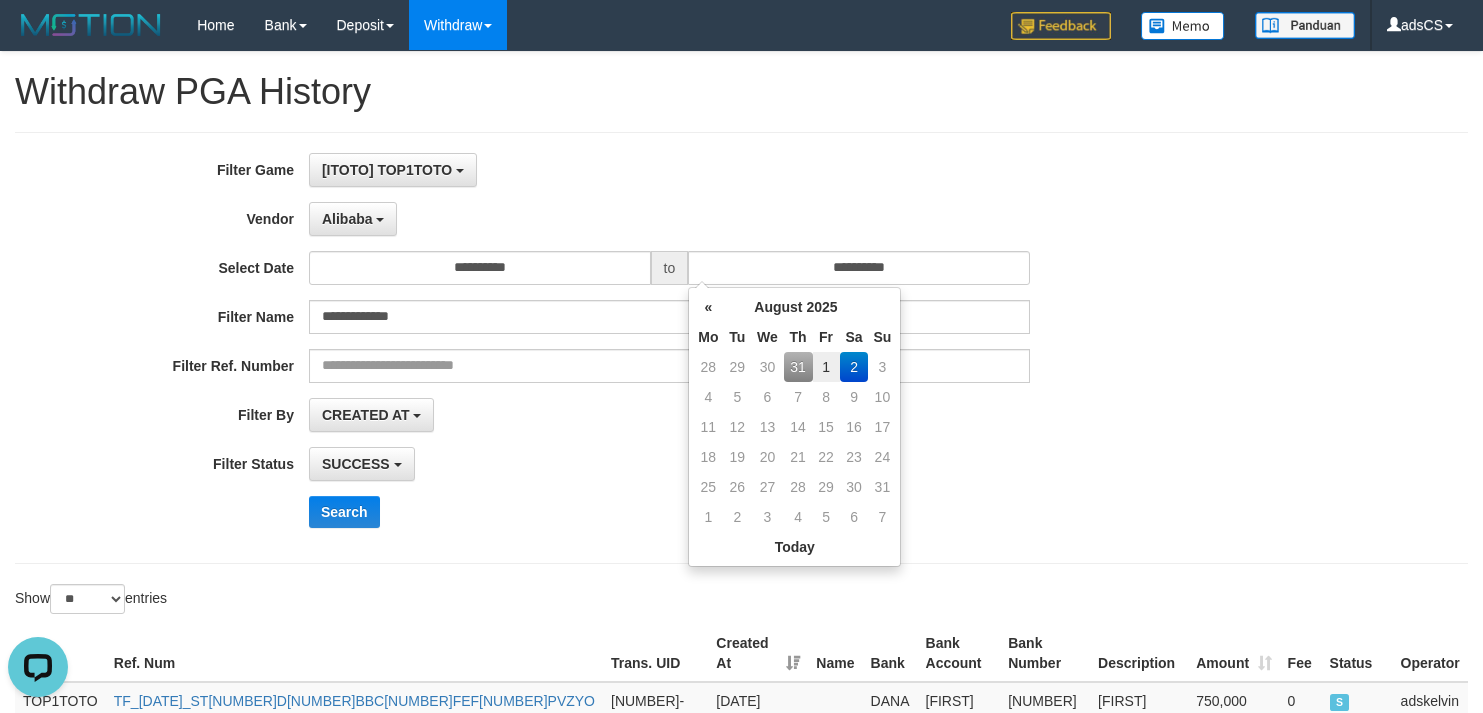 click on "31" at bounding box center [798, 367] 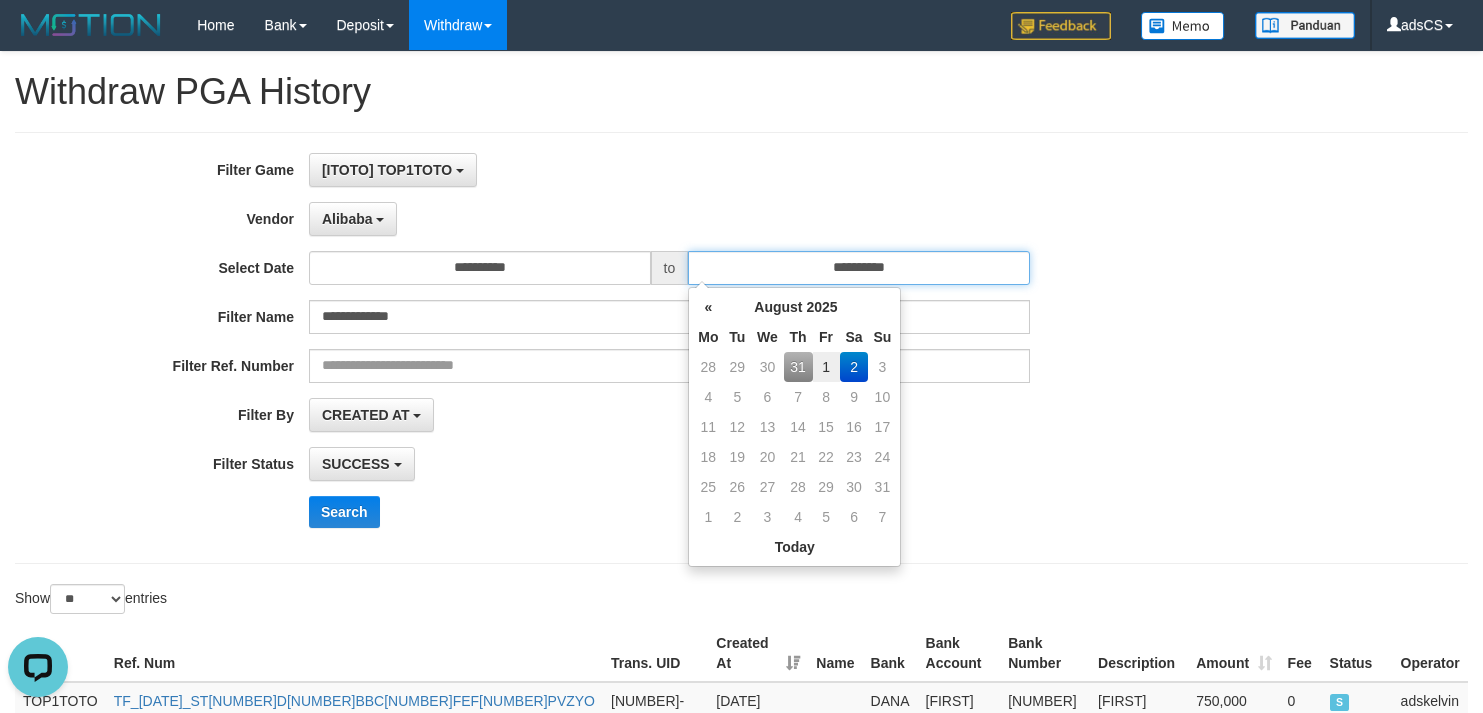 type on "**********" 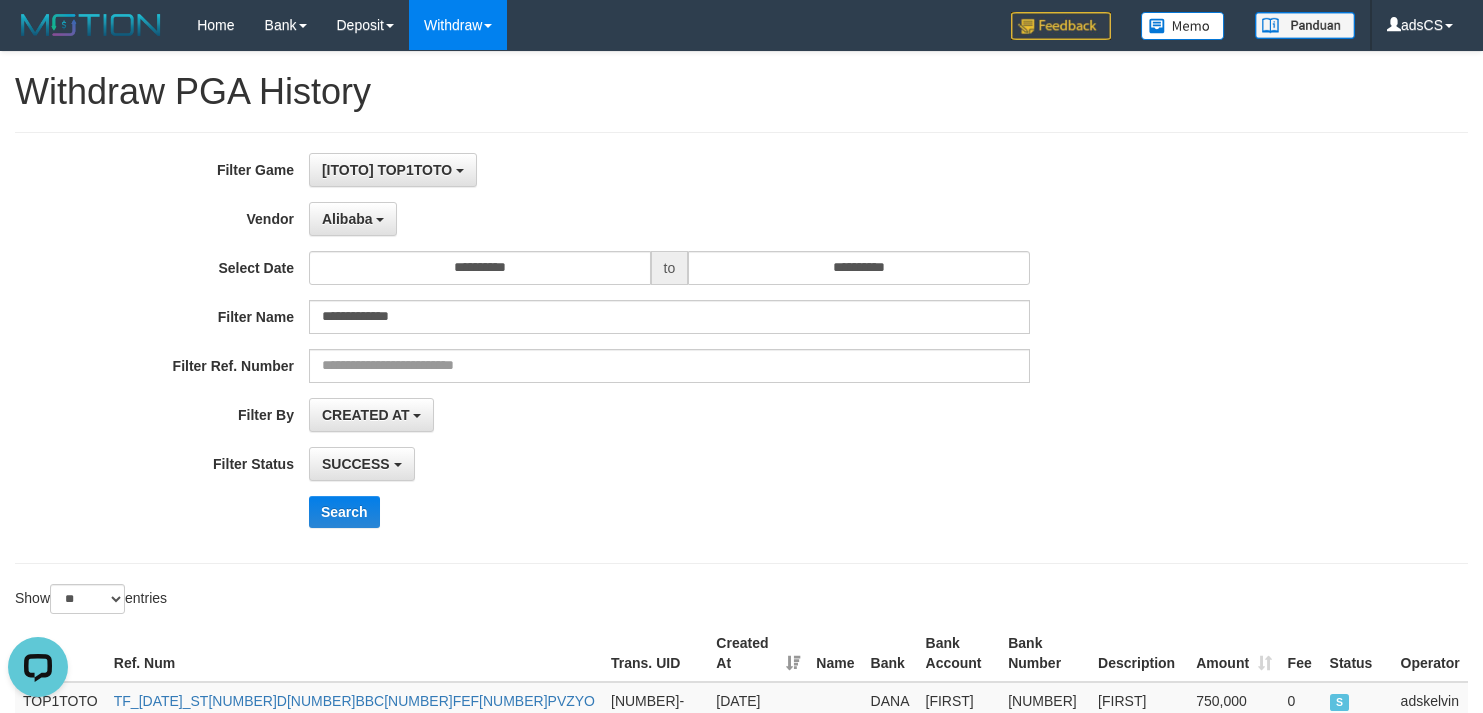 click on "SUCCESS
SUCCESS
ON PROCESS
FAILED" at bounding box center (669, 464) 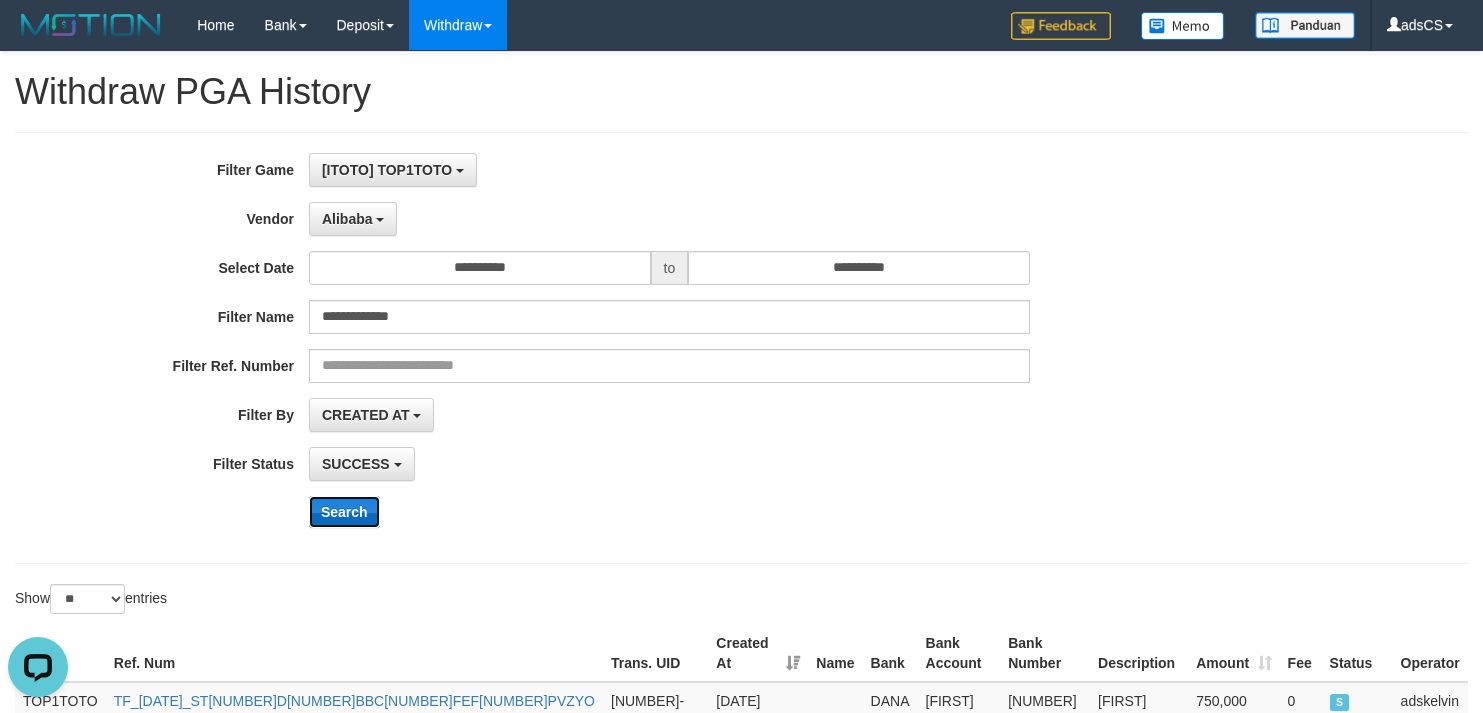 click on "Search" at bounding box center [344, 512] 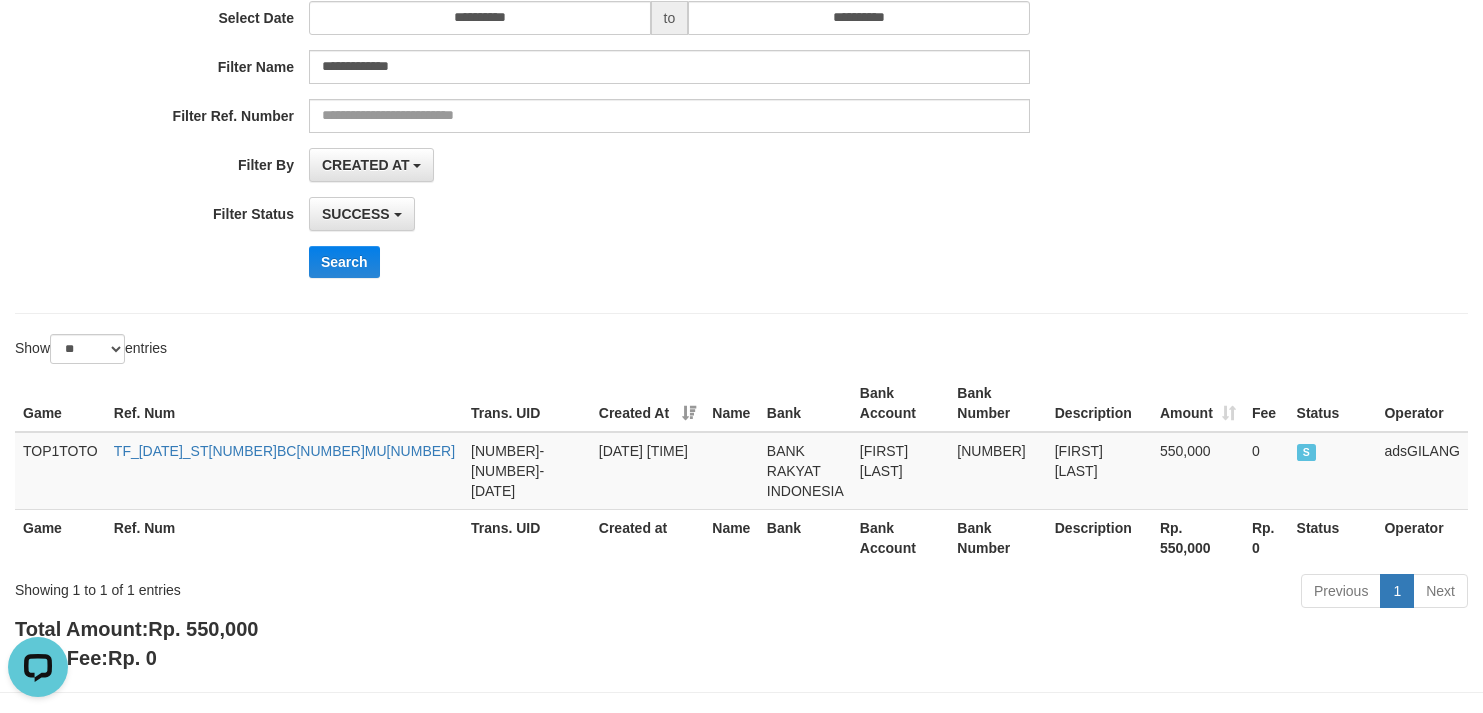scroll, scrollTop: 300, scrollLeft: 0, axis: vertical 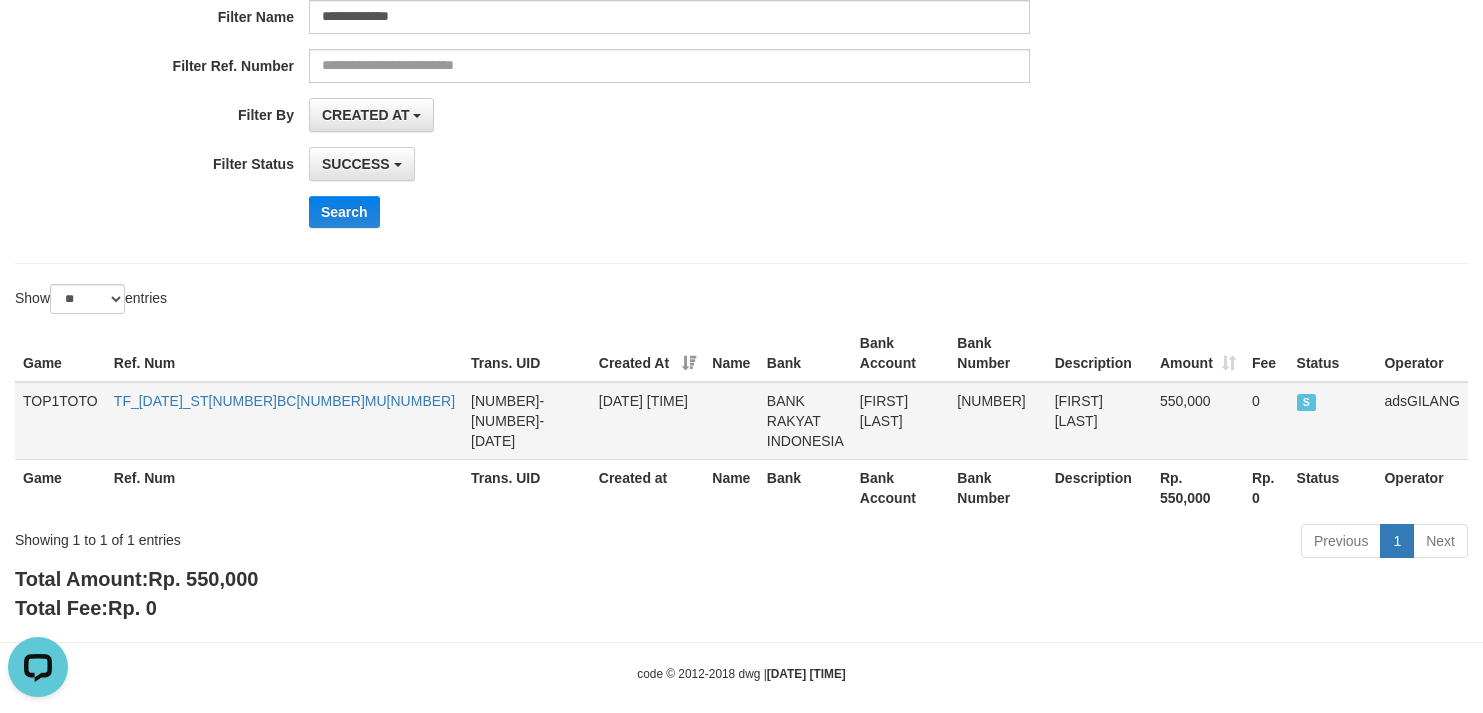 click on "TF_250731_ST427BC4BAF0F10MU39P" at bounding box center [284, 421] 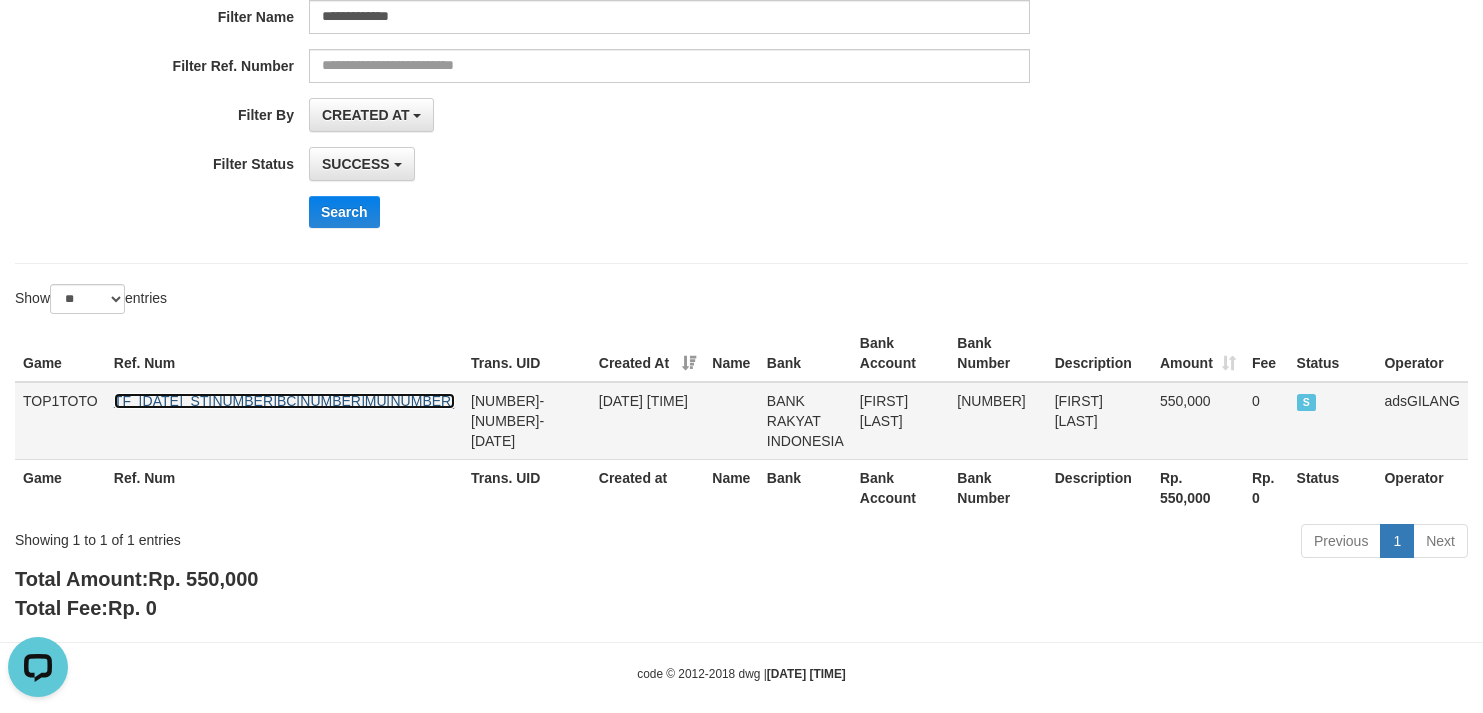 click on "TF_250731_ST427BC4BAF0F10MU39P" at bounding box center [284, 401] 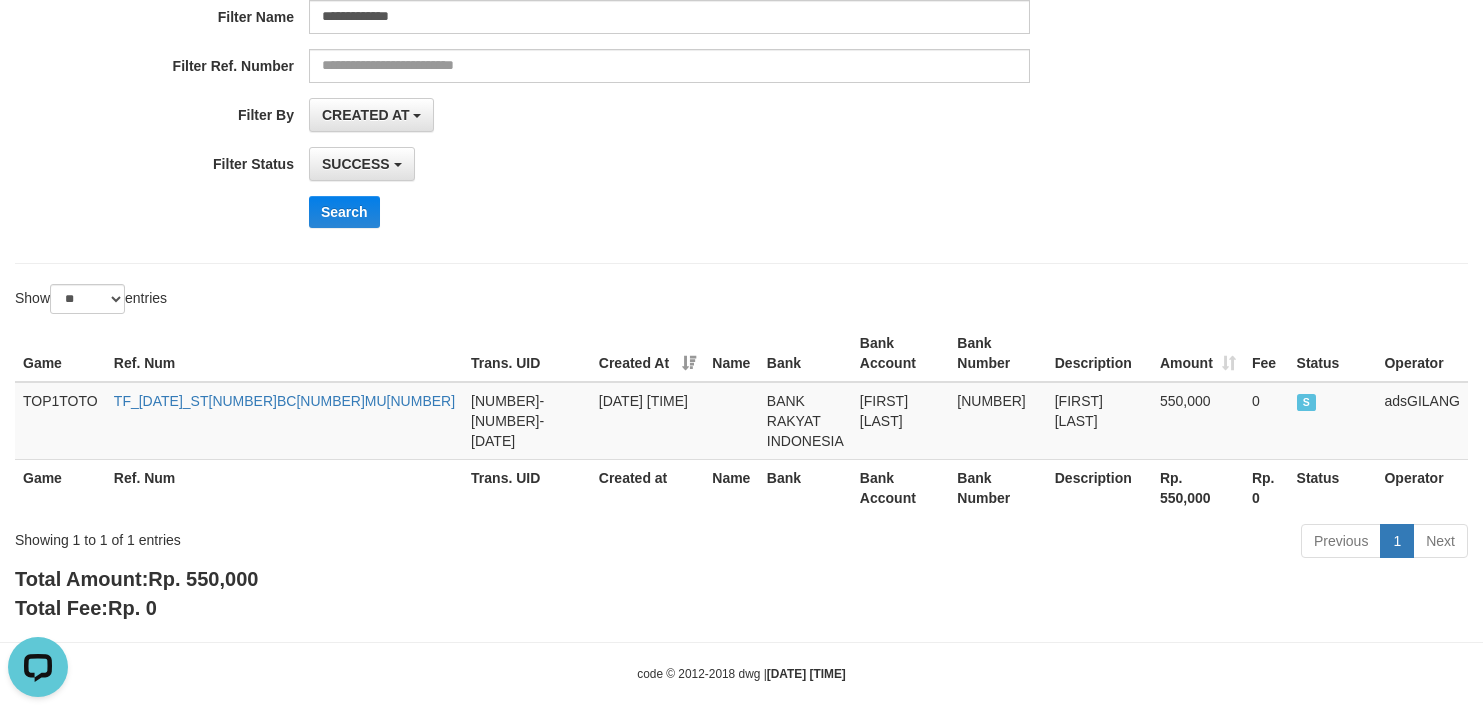 click on "SUCCESS
SUCCESS
ON PROCESS
FAILED" at bounding box center [669, 164] 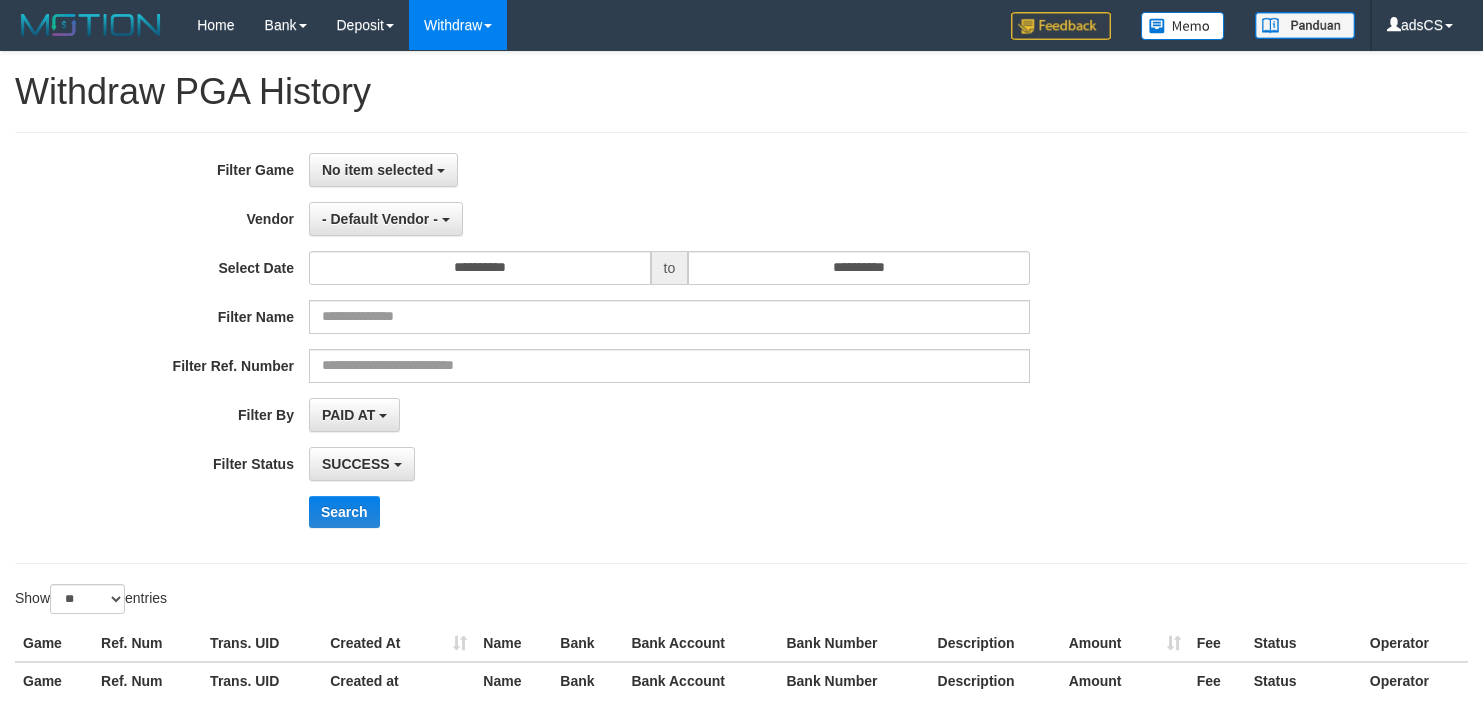 select 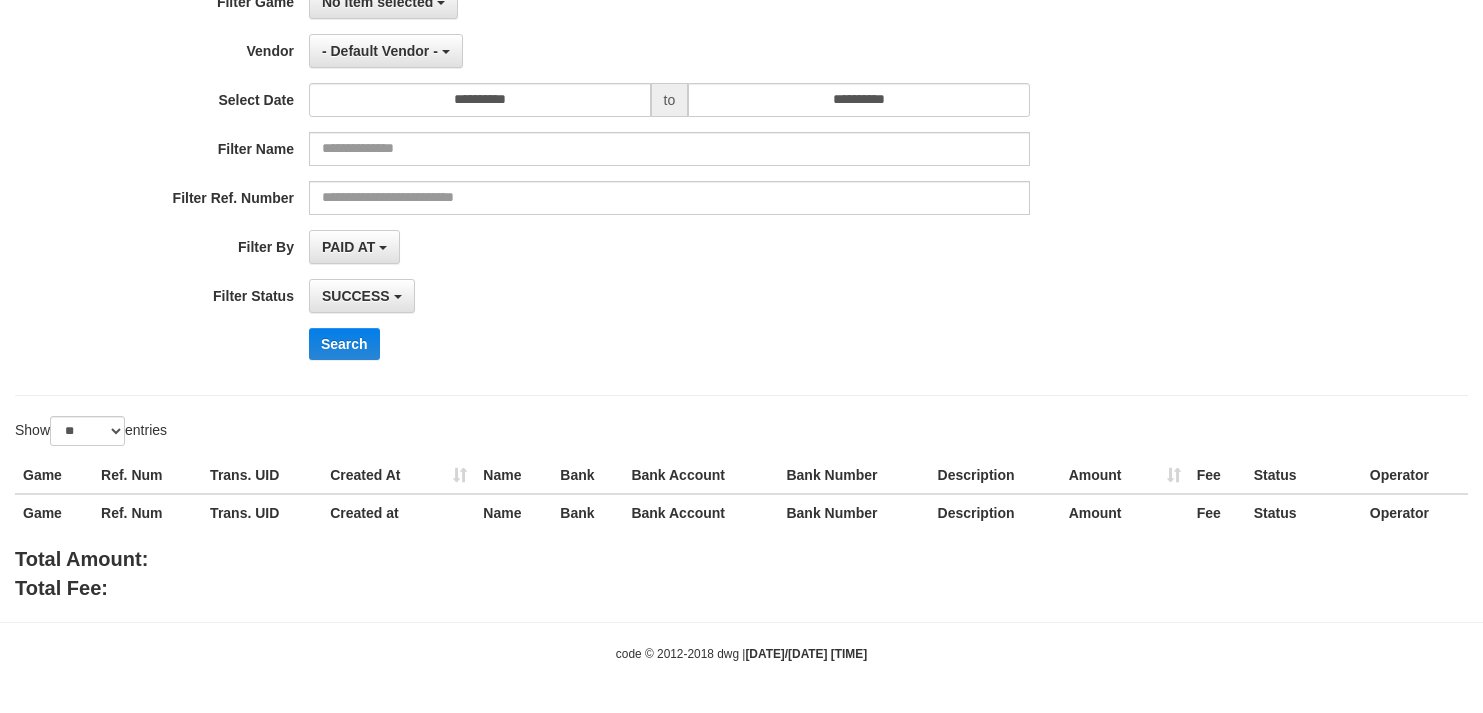 click on "**********" at bounding box center (618, 180) 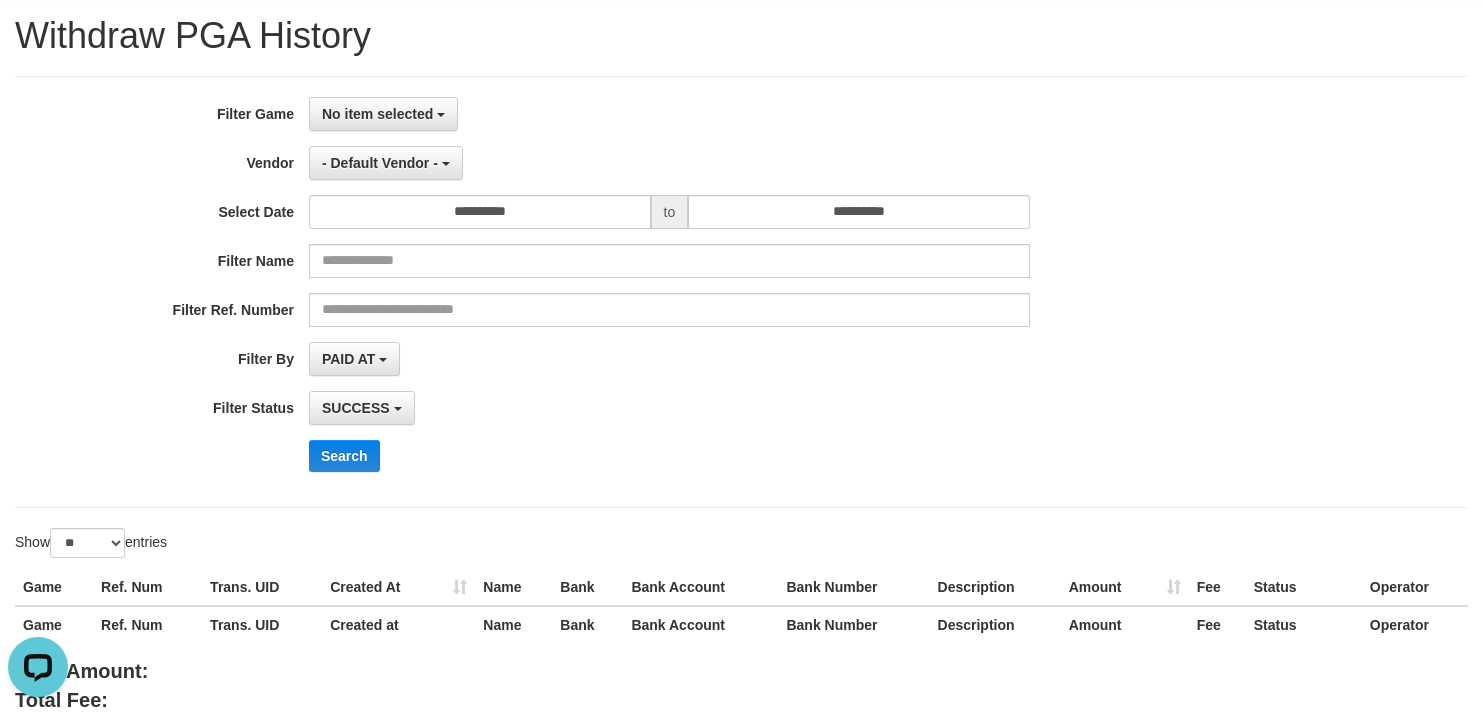 scroll, scrollTop: 0, scrollLeft: 0, axis: both 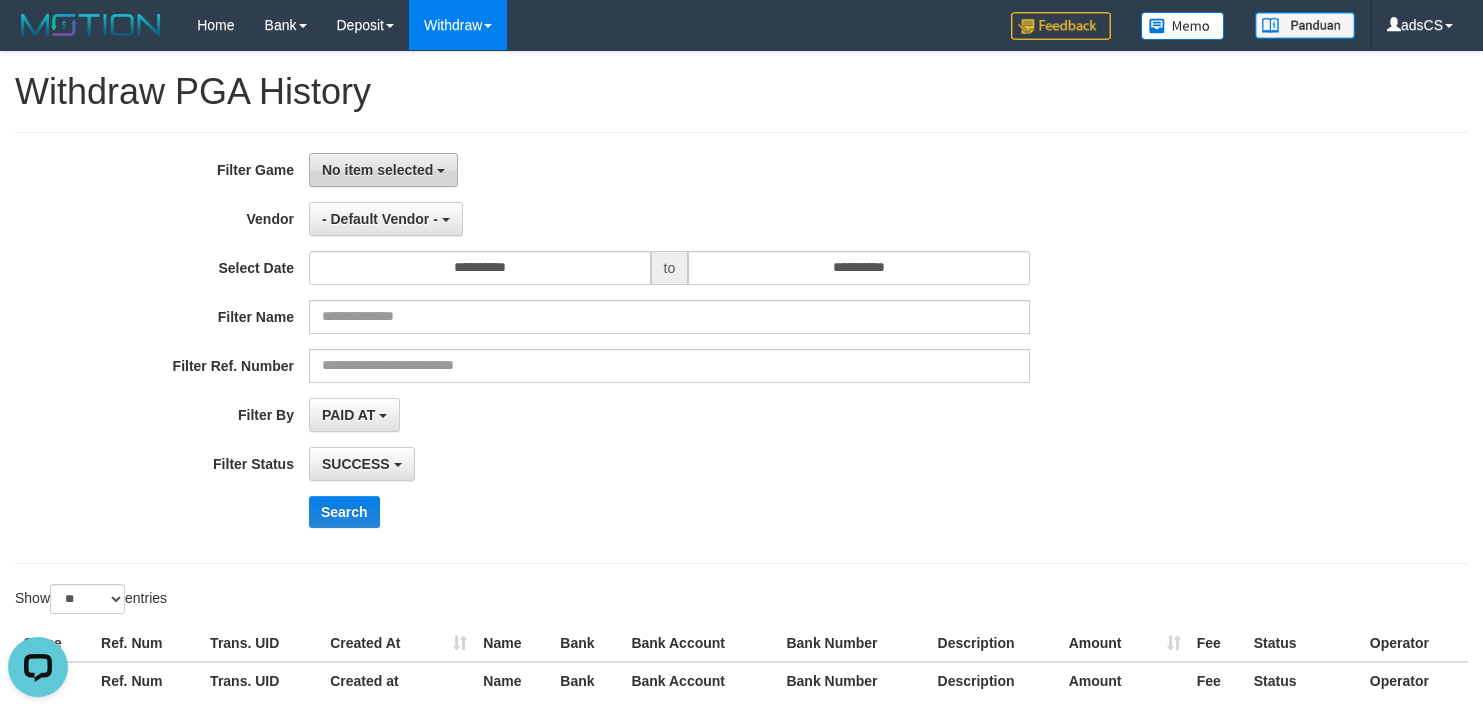 click on "No item selected" at bounding box center (383, 170) 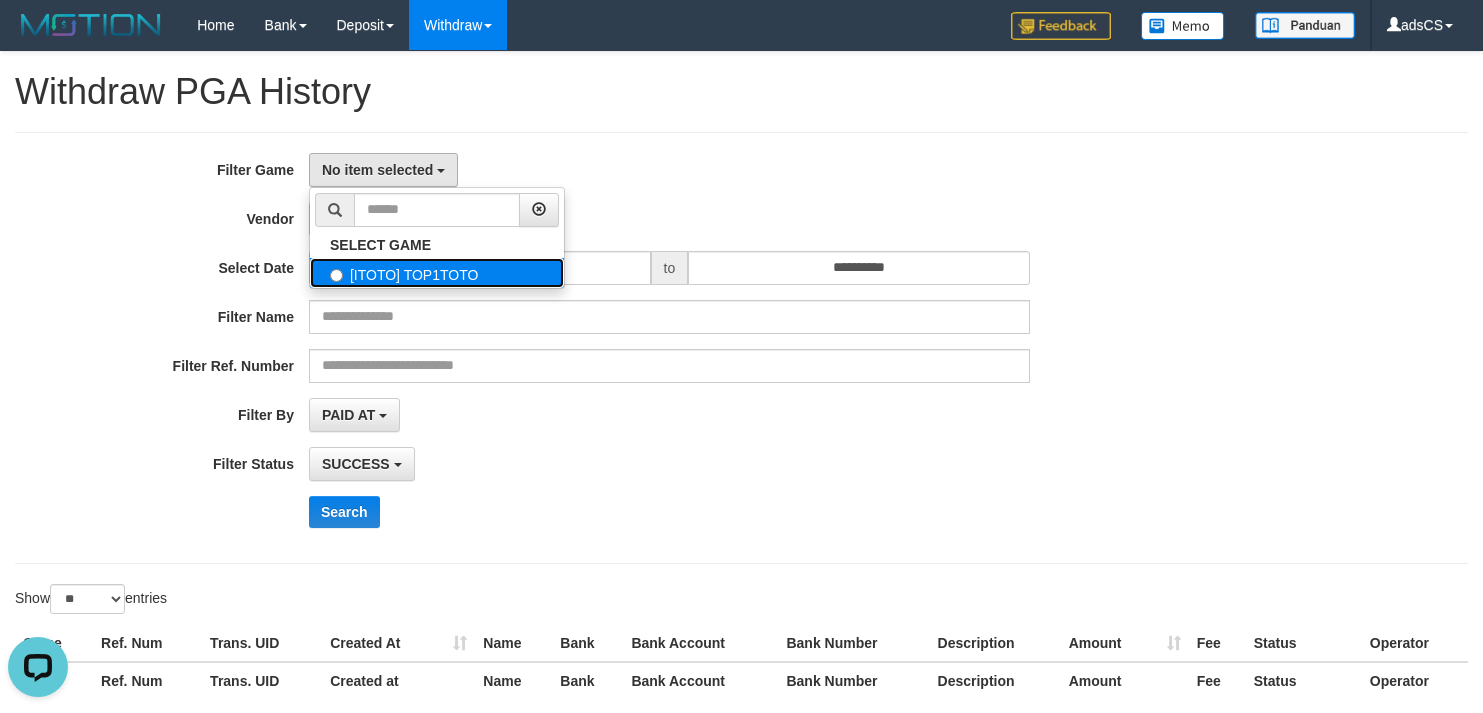 click on "[ITOTO] TOP1TOTO" at bounding box center [437, 273] 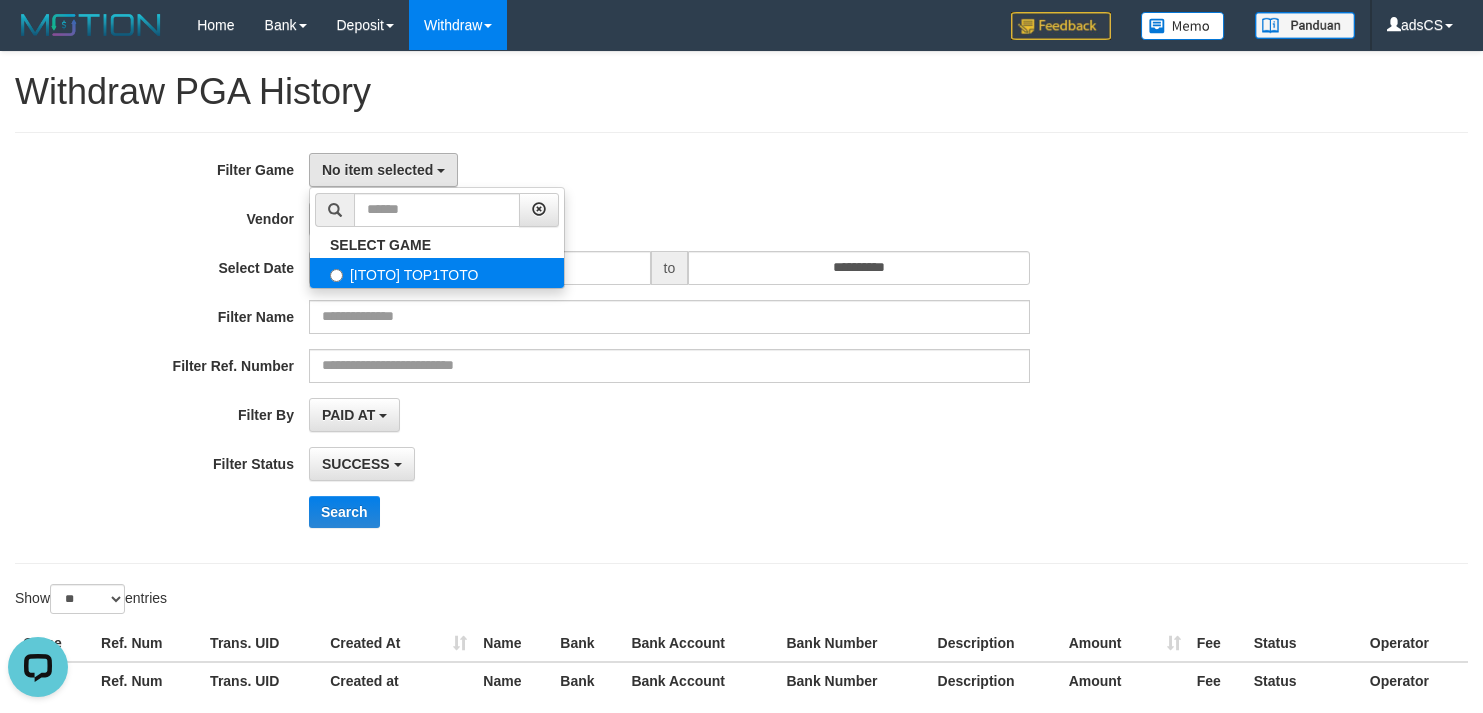 select on "***" 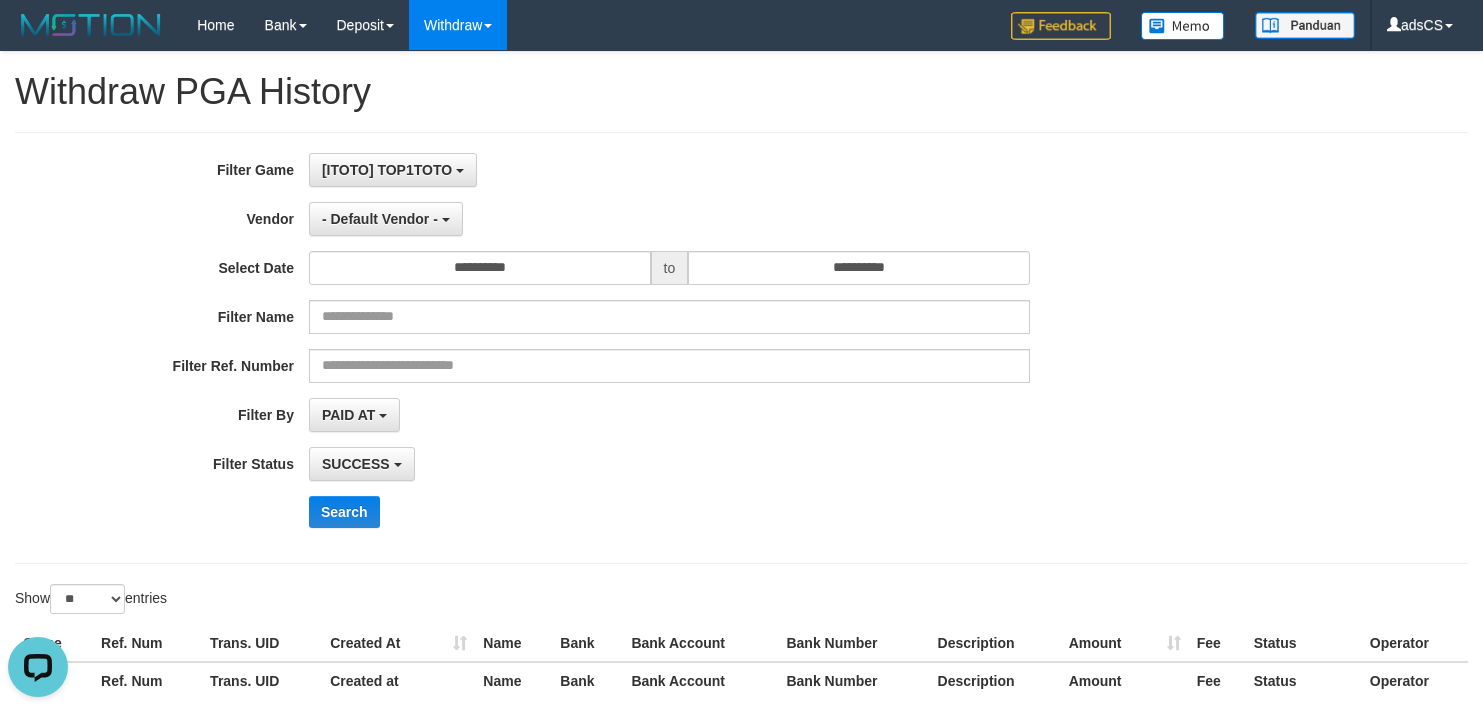 scroll, scrollTop: 18, scrollLeft: 0, axis: vertical 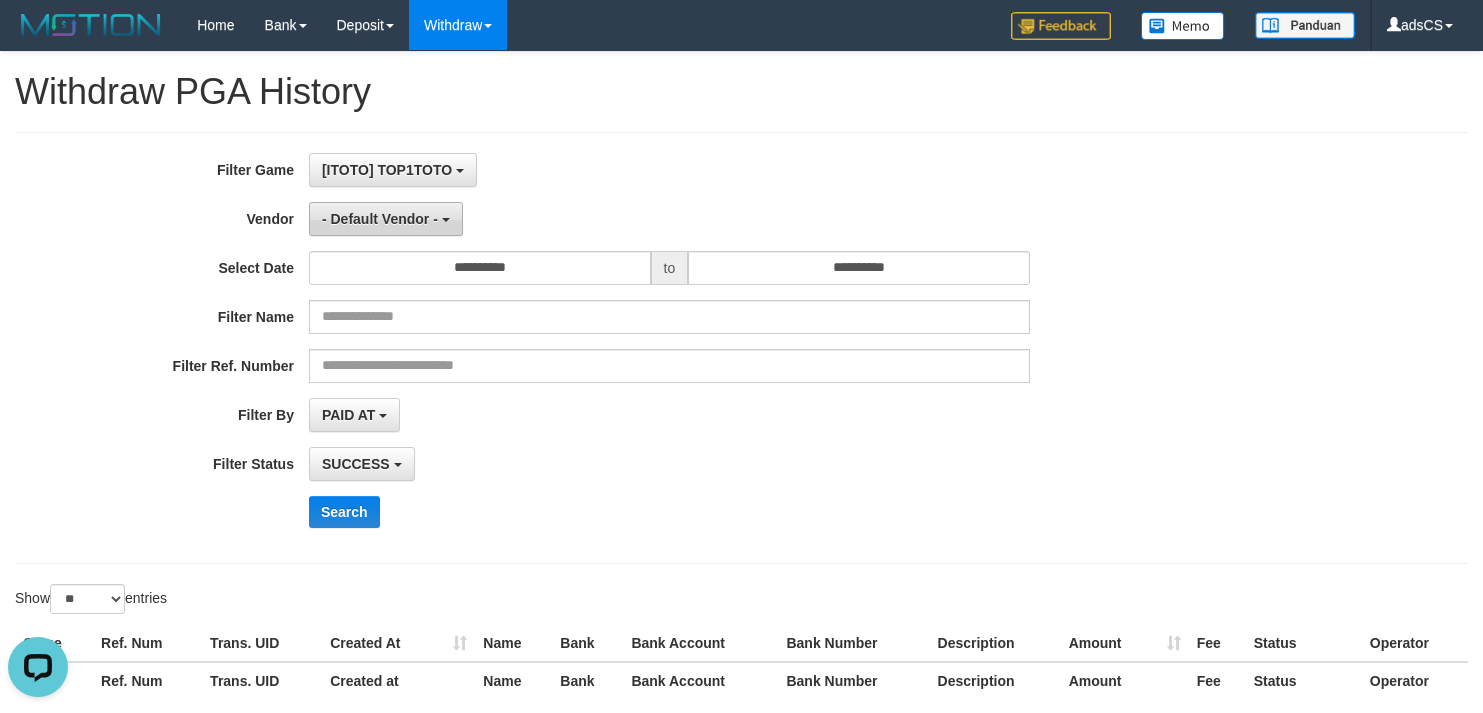 click on "- Default Vendor -" at bounding box center (380, 219) 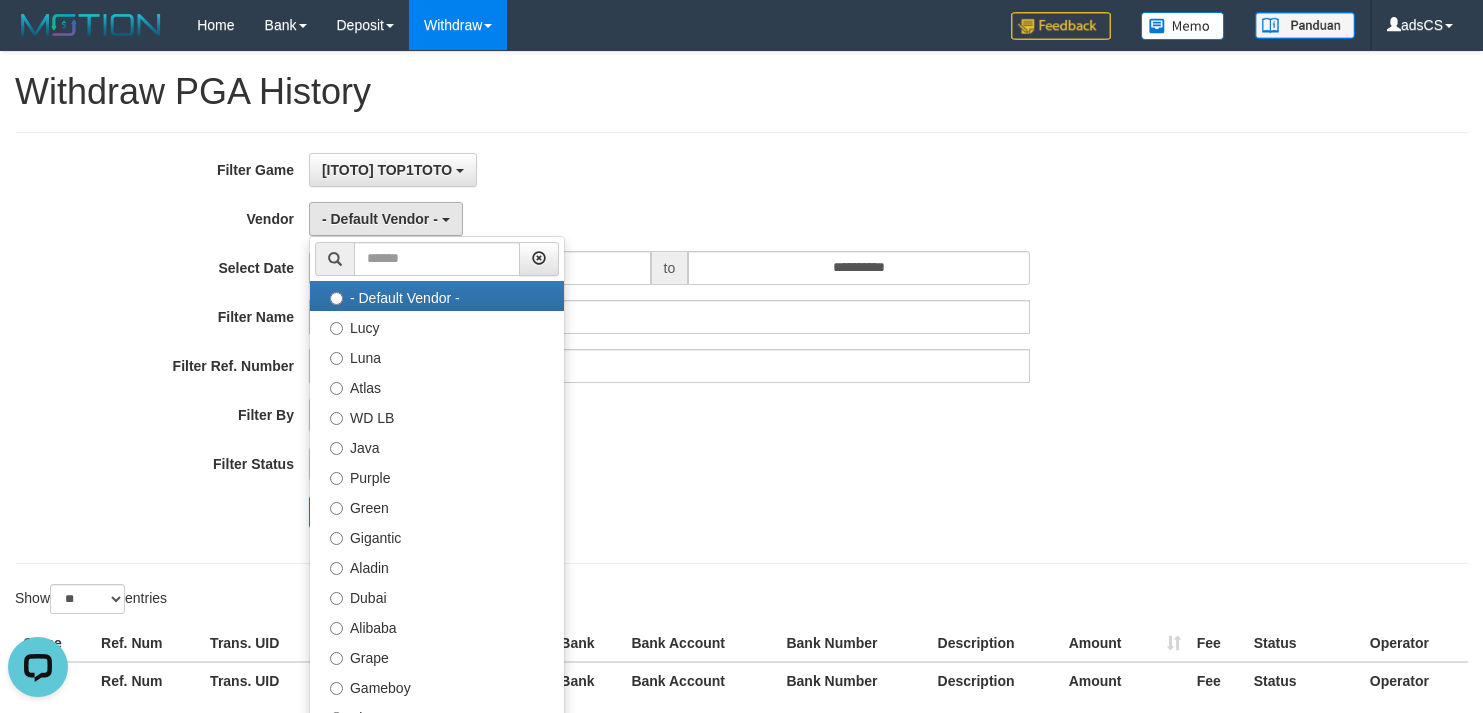 click on "**********" at bounding box center [618, 464] 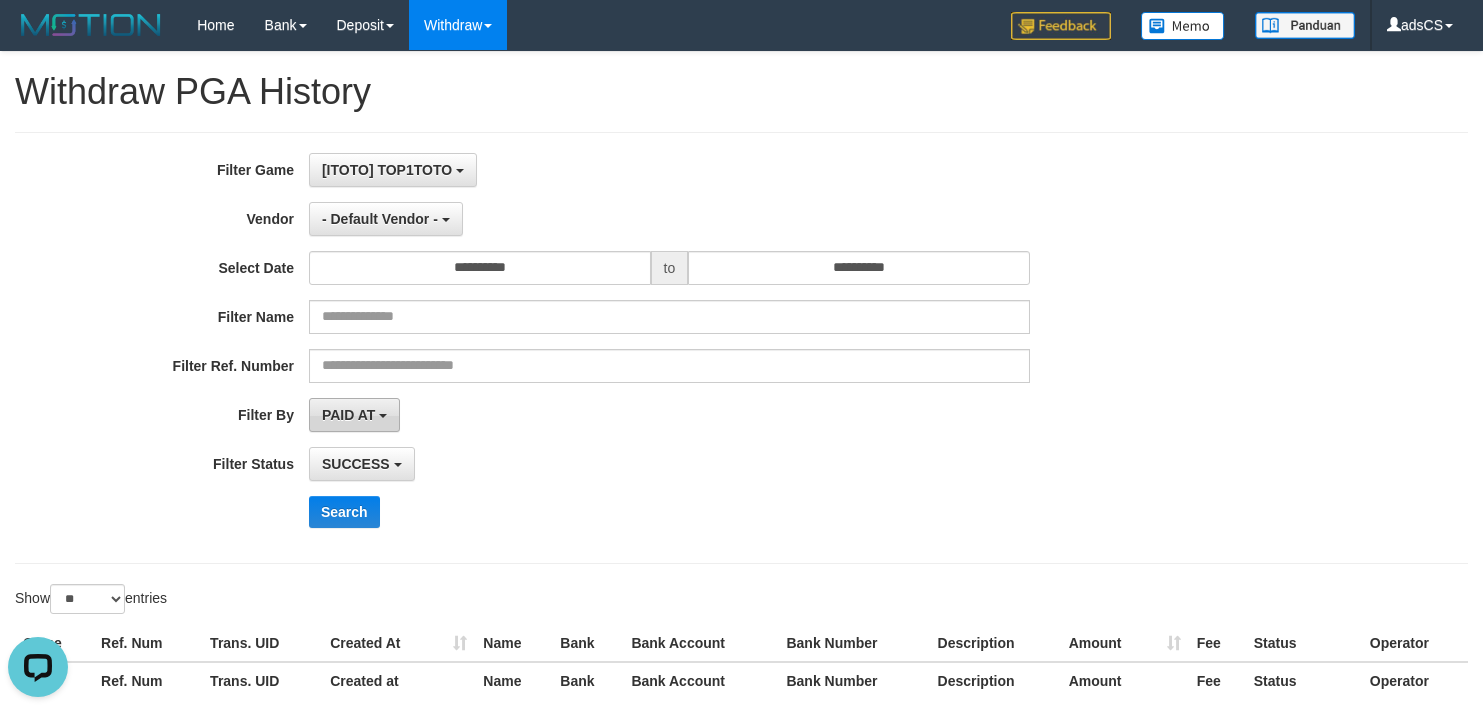 click at bounding box center [383, 416] 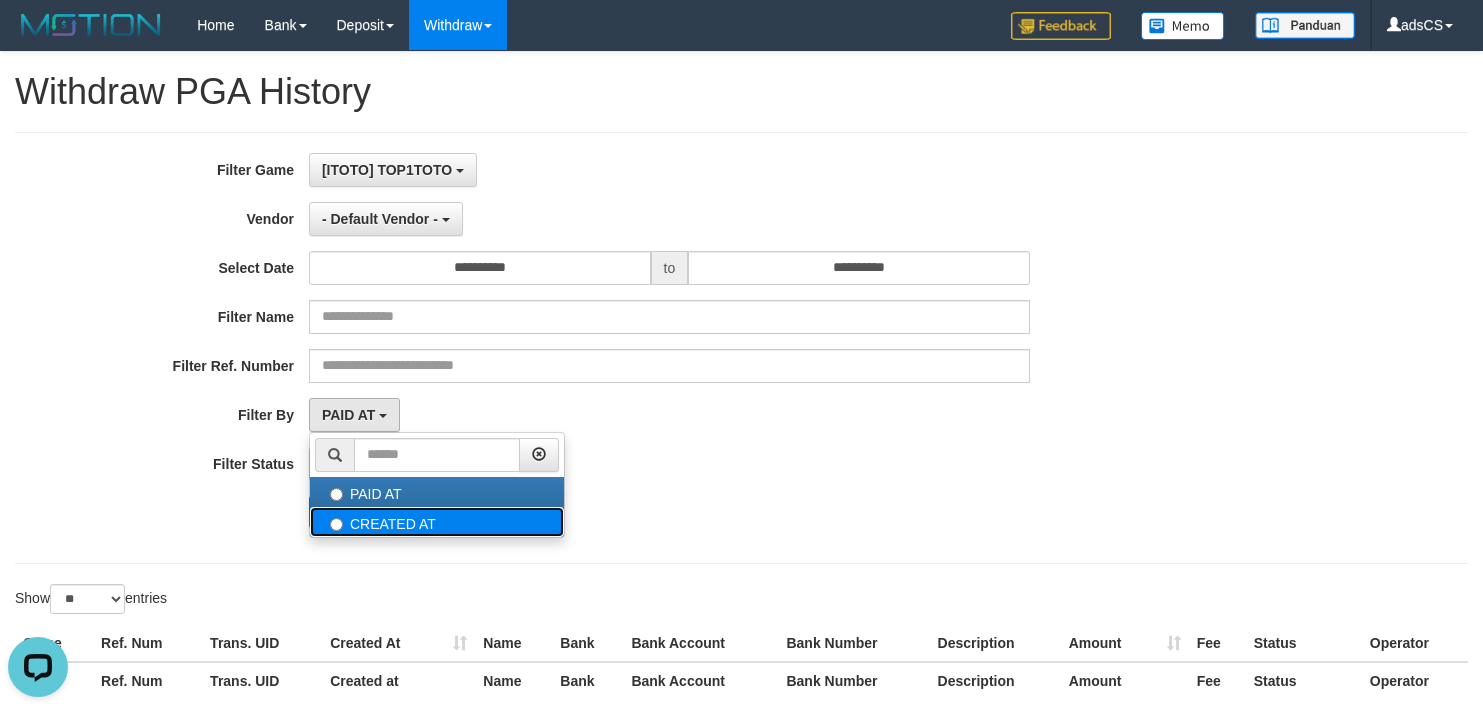 click on "CREATED AT" at bounding box center [437, 522] 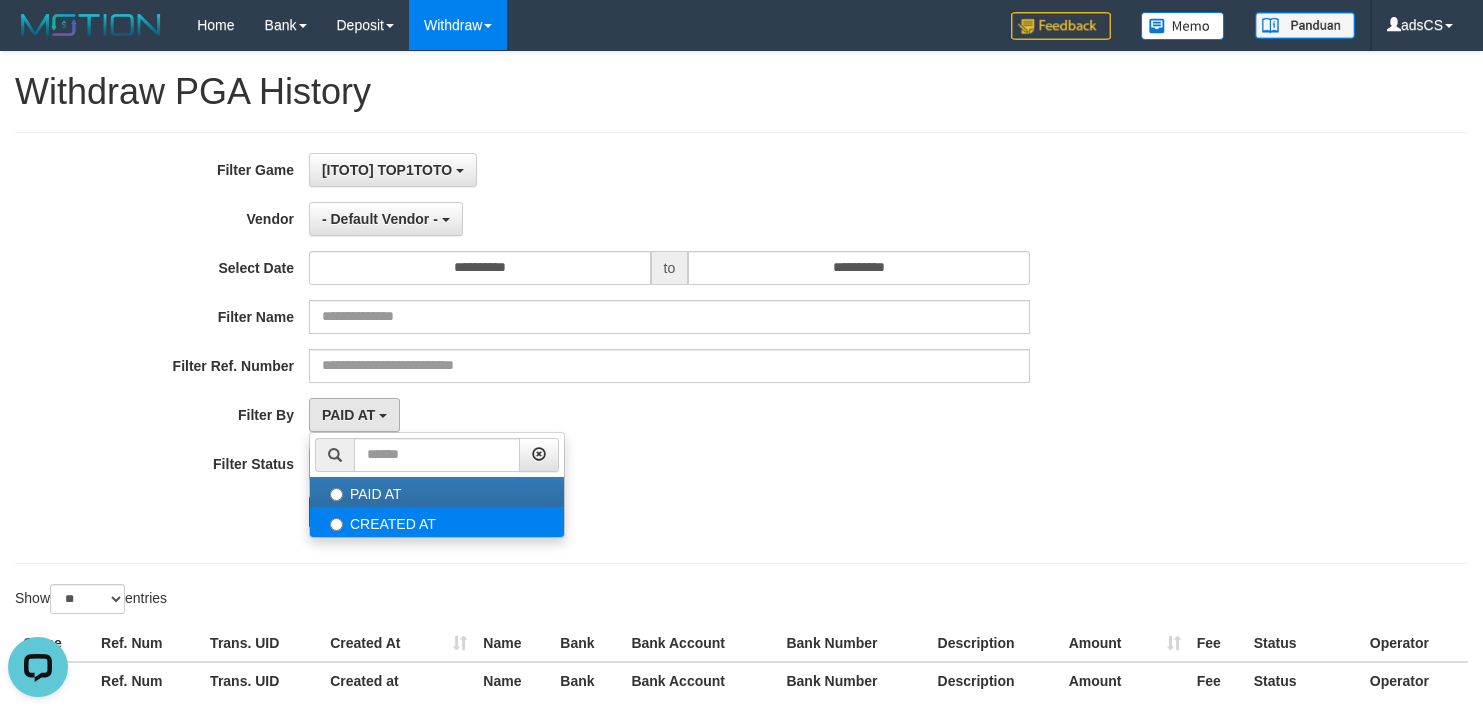 select on "*" 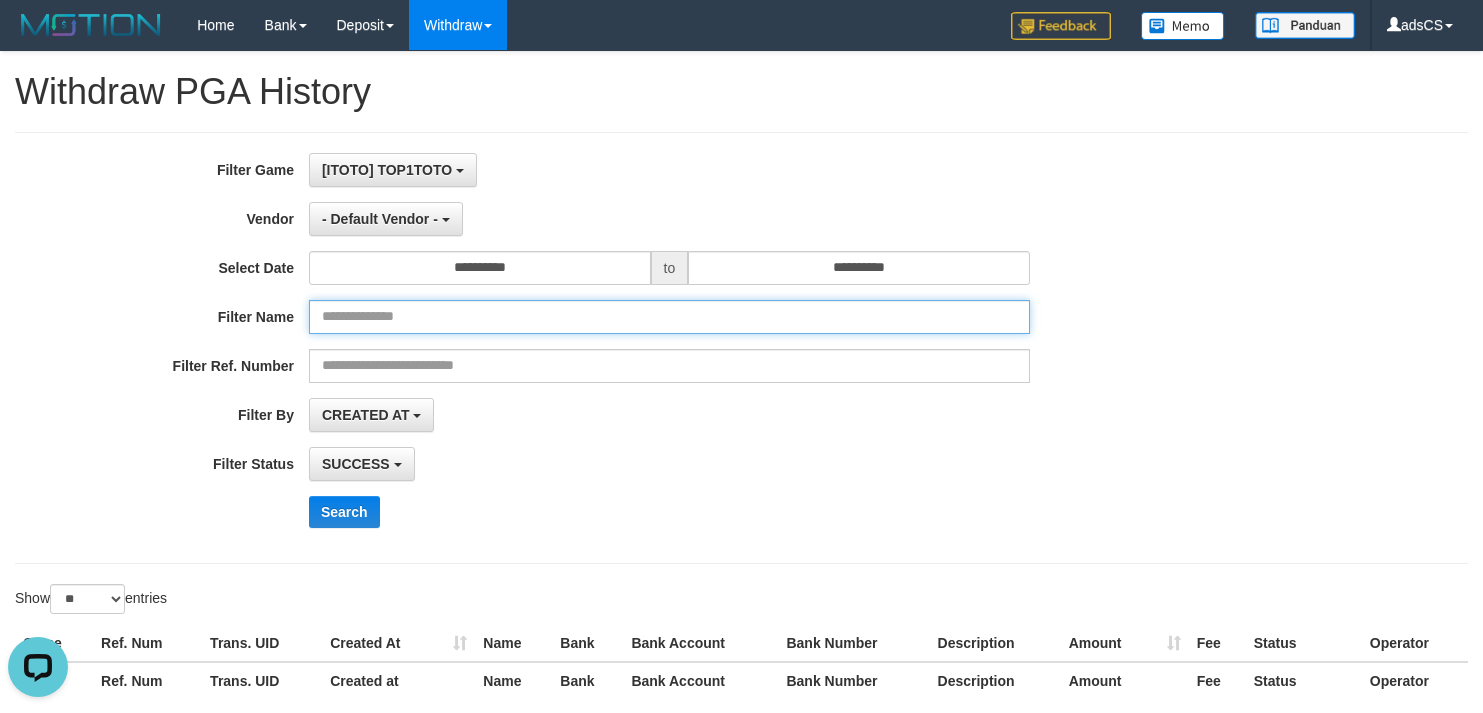 click at bounding box center [669, 317] 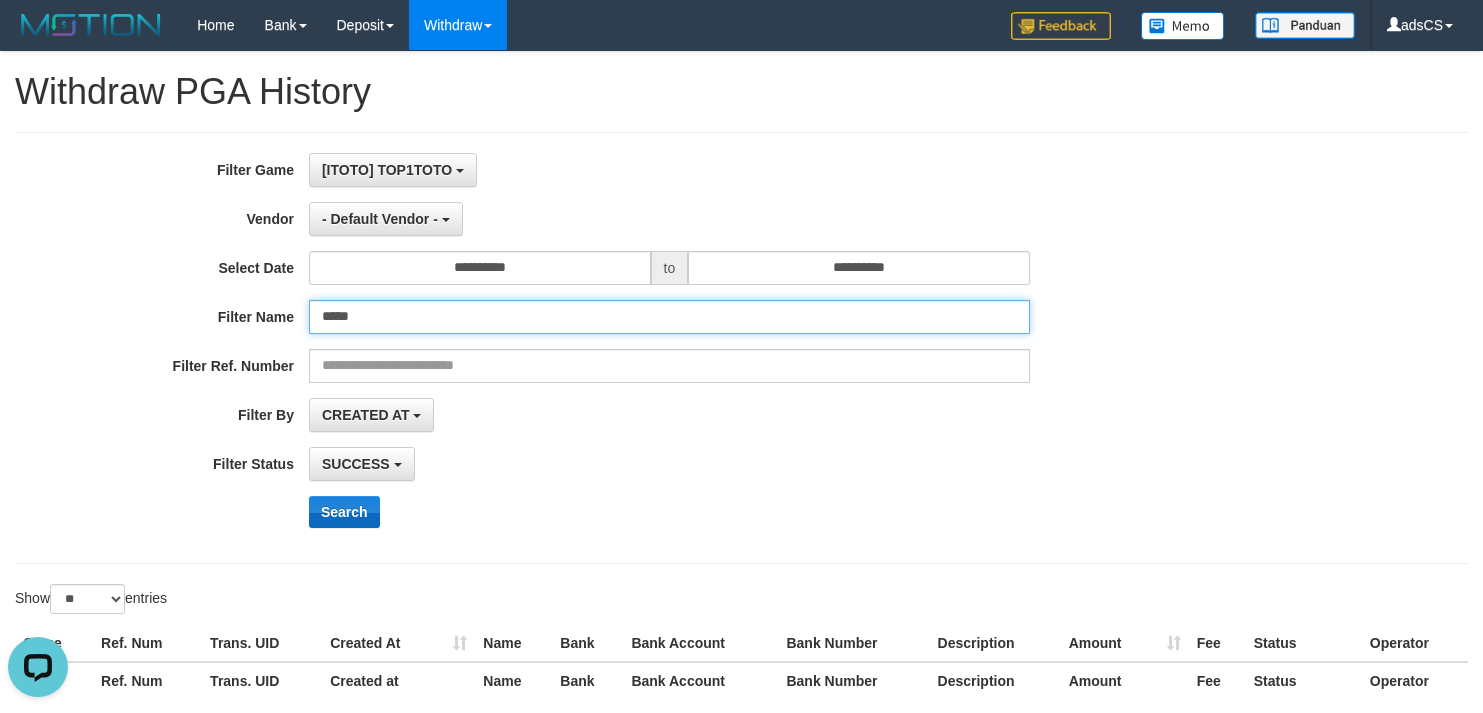 type on "*****" 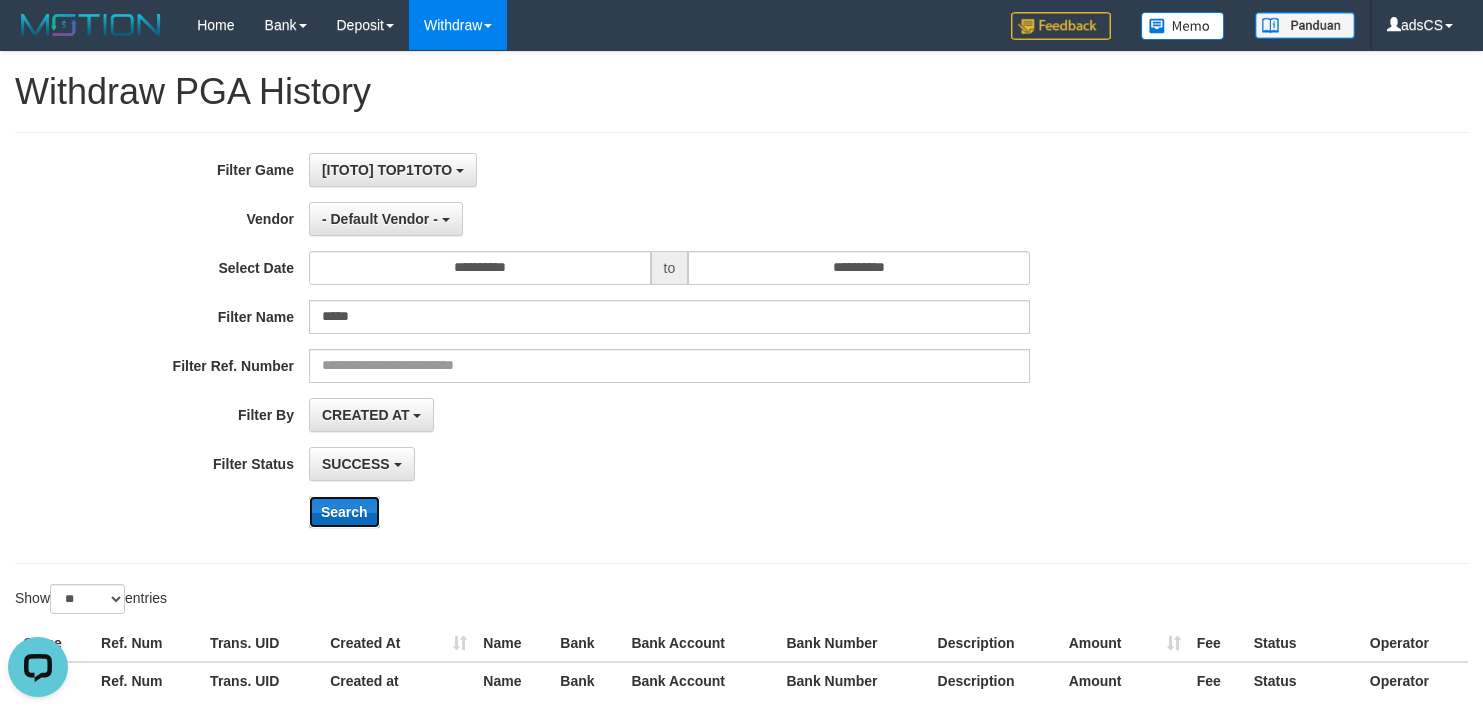 click on "Search" at bounding box center (344, 512) 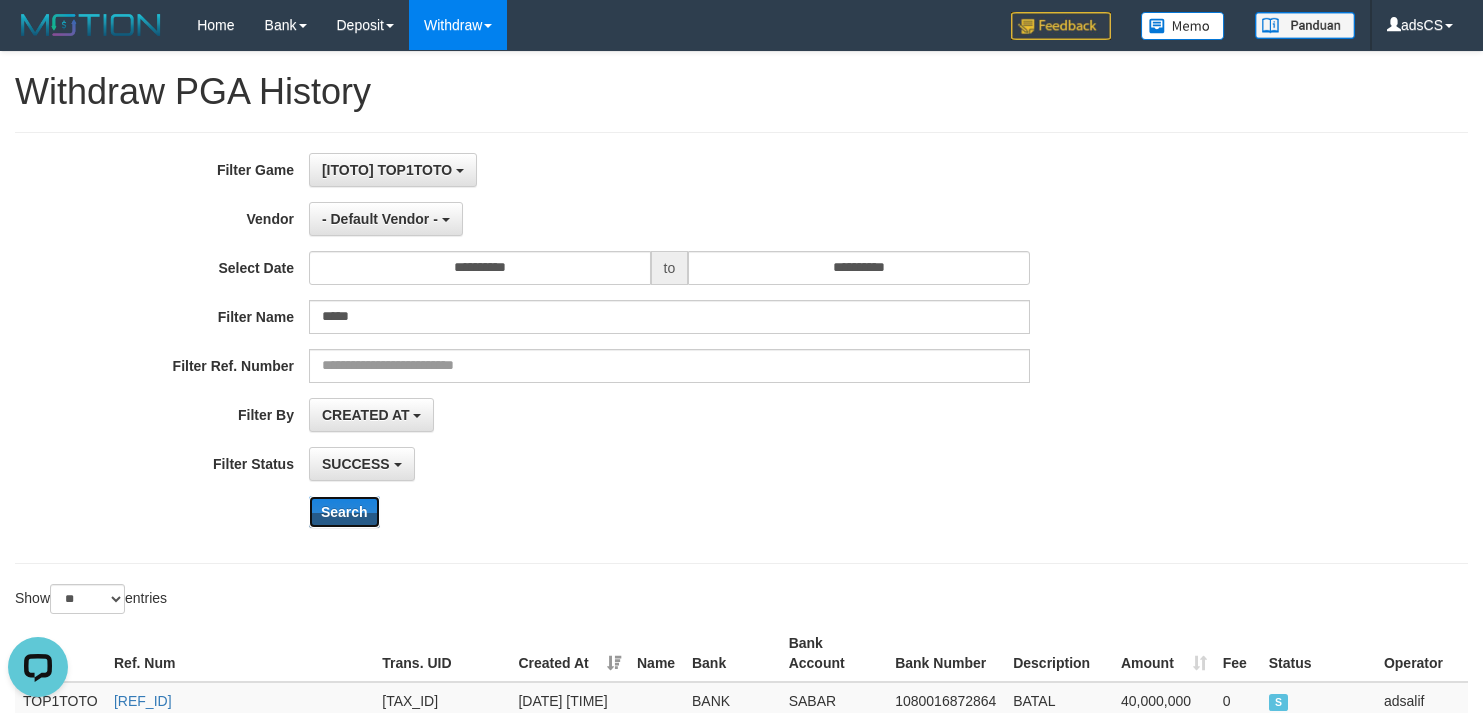 scroll, scrollTop: 357, scrollLeft: 0, axis: vertical 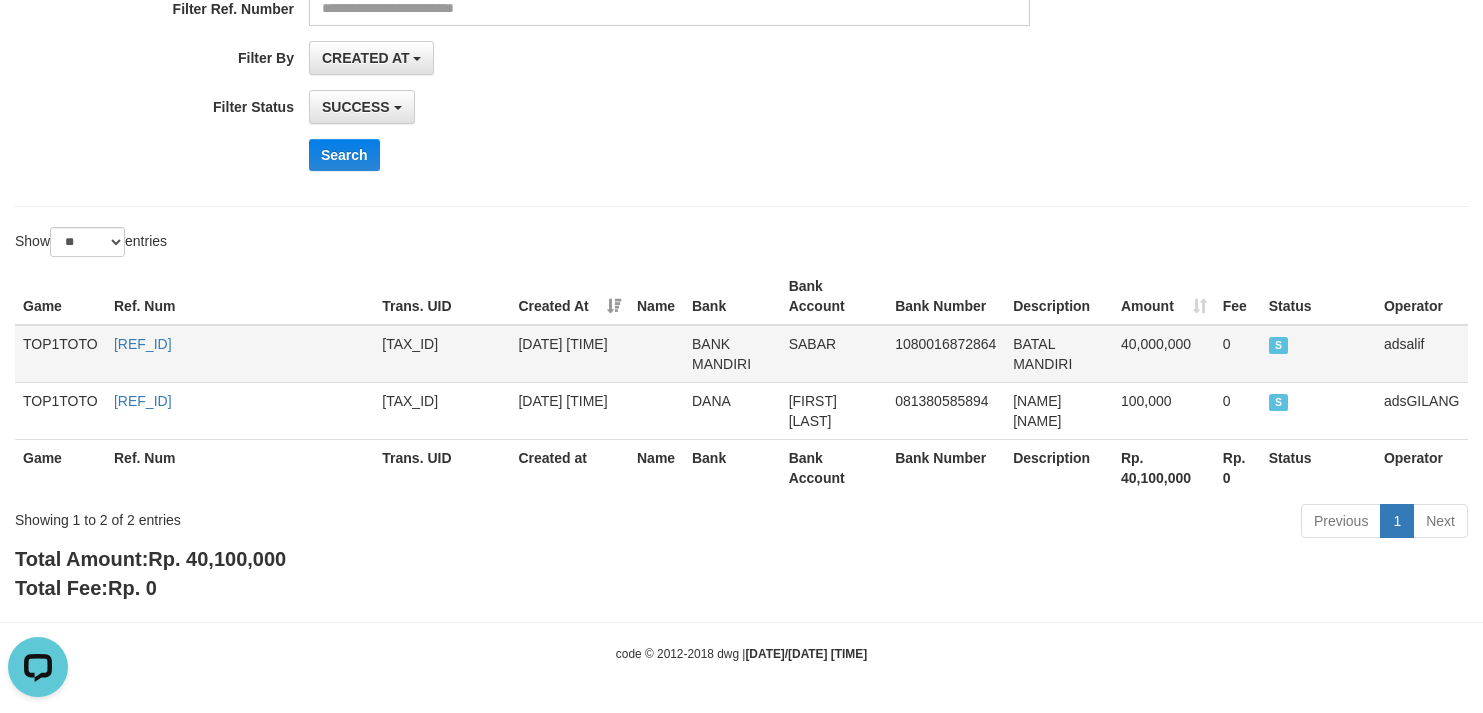 click on "TF_250802_ST46D4F66FA2828HBDWF" at bounding box center (240, 354) 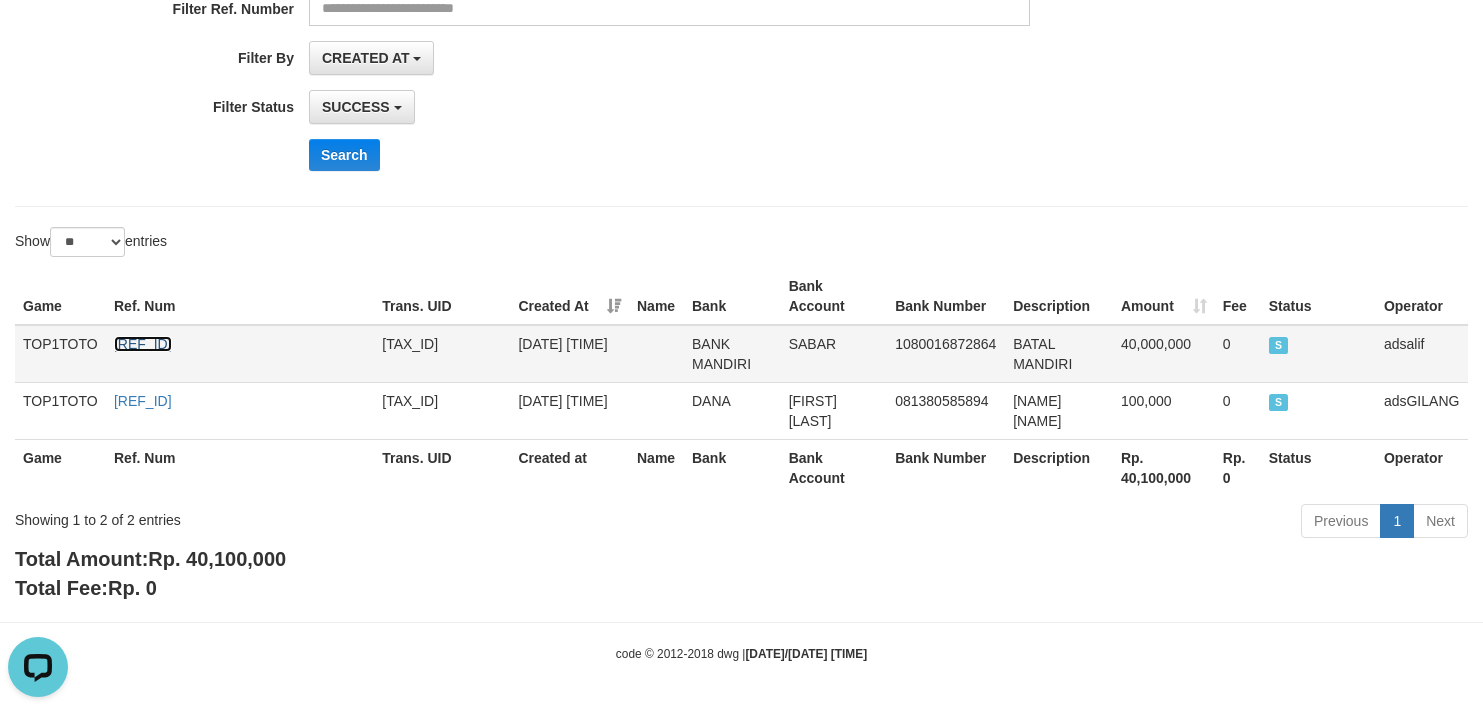 click on "TF_250802_ST46D4F66FA2828HBDWF" at bounding box center (143, 344) 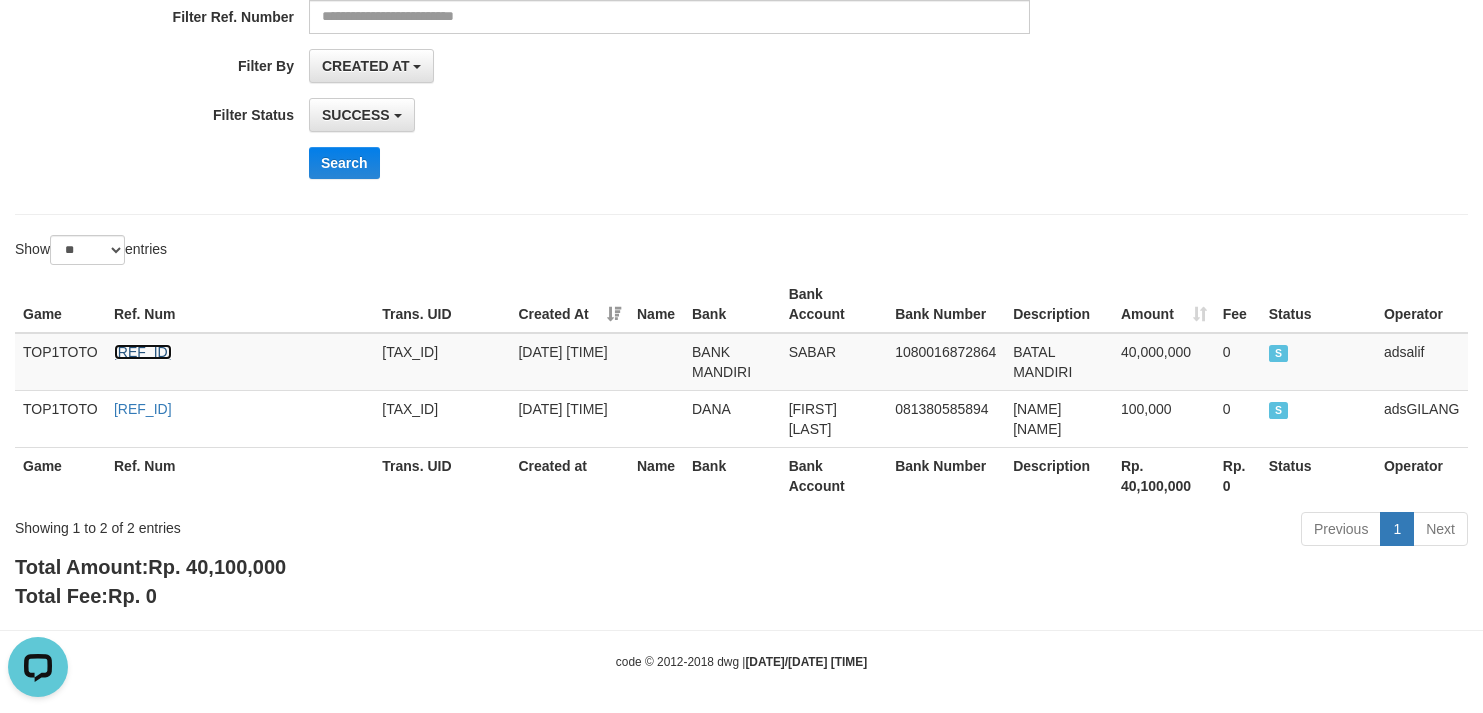 scroll, scrollTop: 0, scrollLeft: 0, axis: both 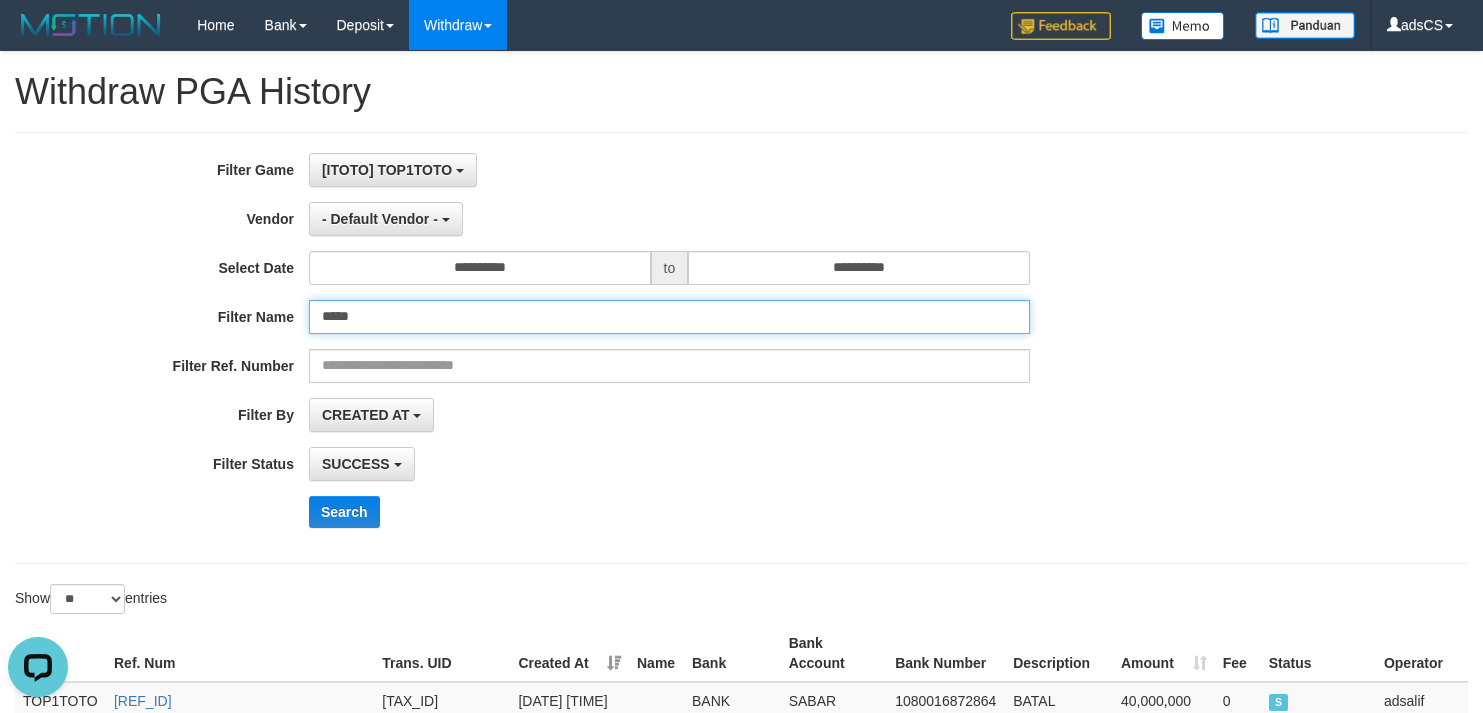 click on "*****" at bounding box center [669, 317] 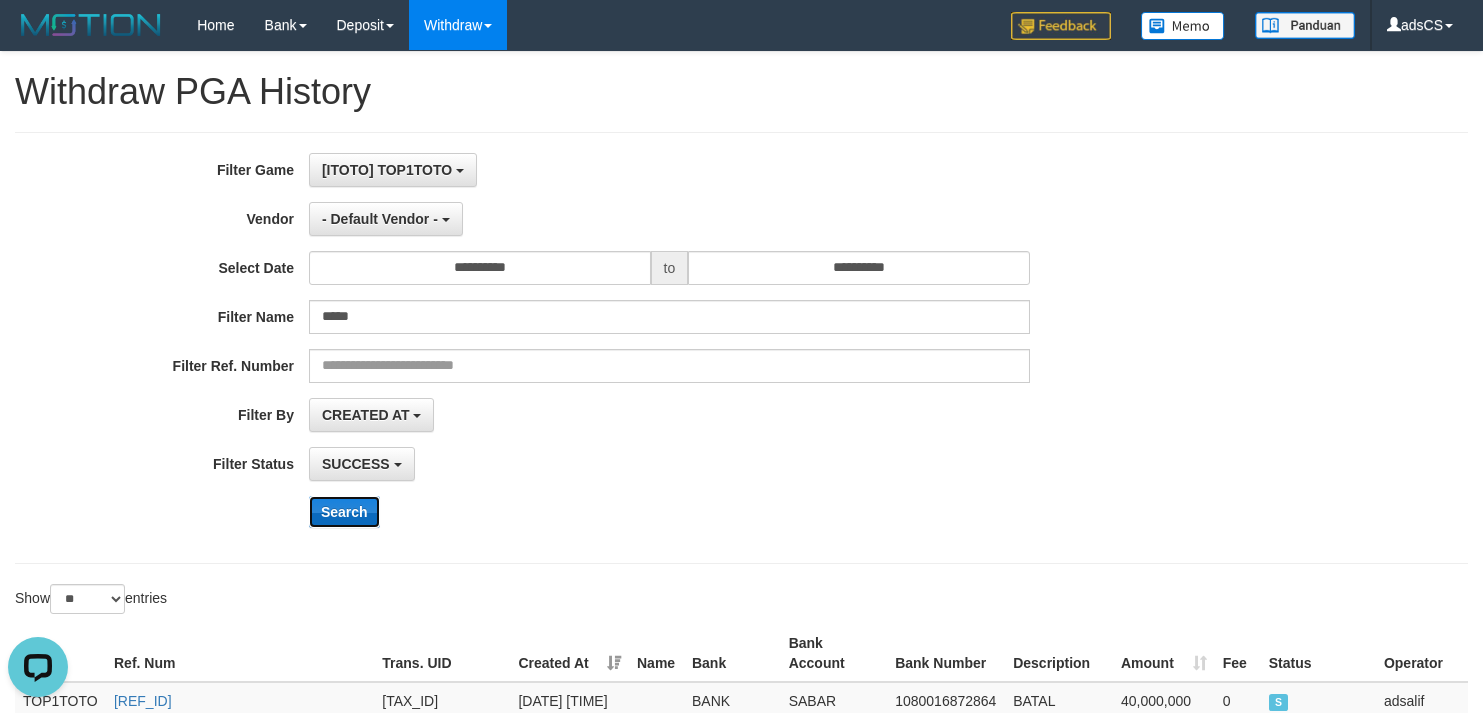 click on "Search" at bounding box center [344, 512] 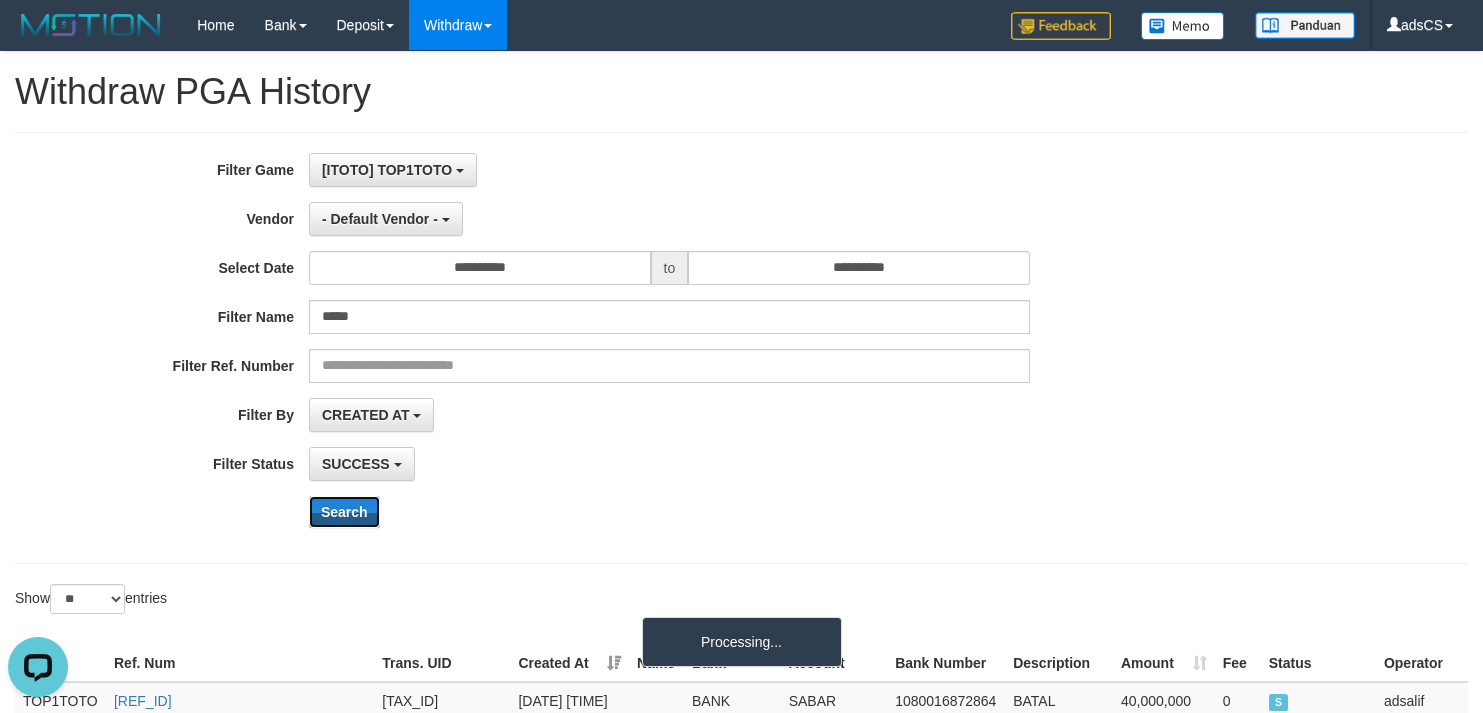 scroll, scrollTop: 357, scrollLeft: 0, axis: vertical 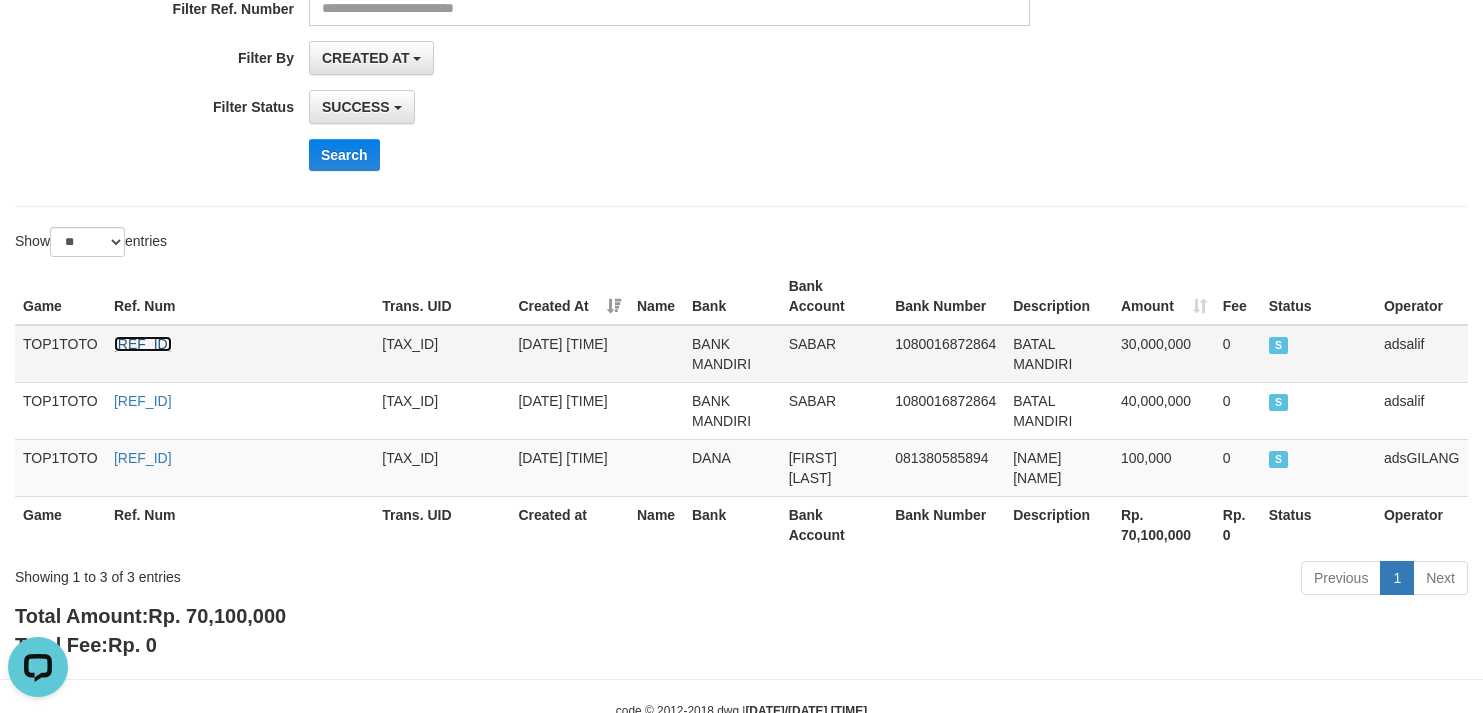 click on "TF_250802_ST4B1492BC77328NHO2J" at bounding box center [143, 344] 